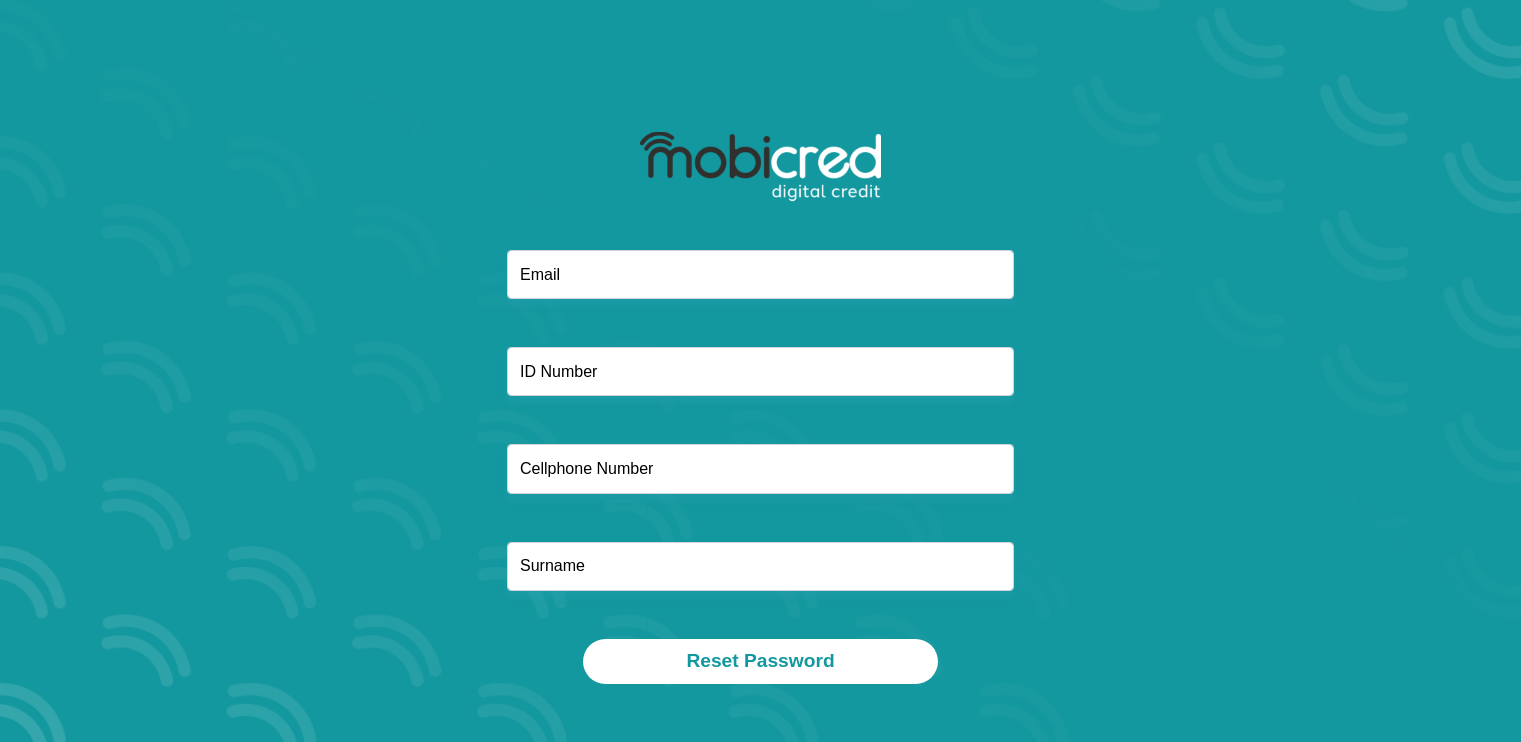 scroll, scrollTop: 0, scrollLeft: 0, axis: both 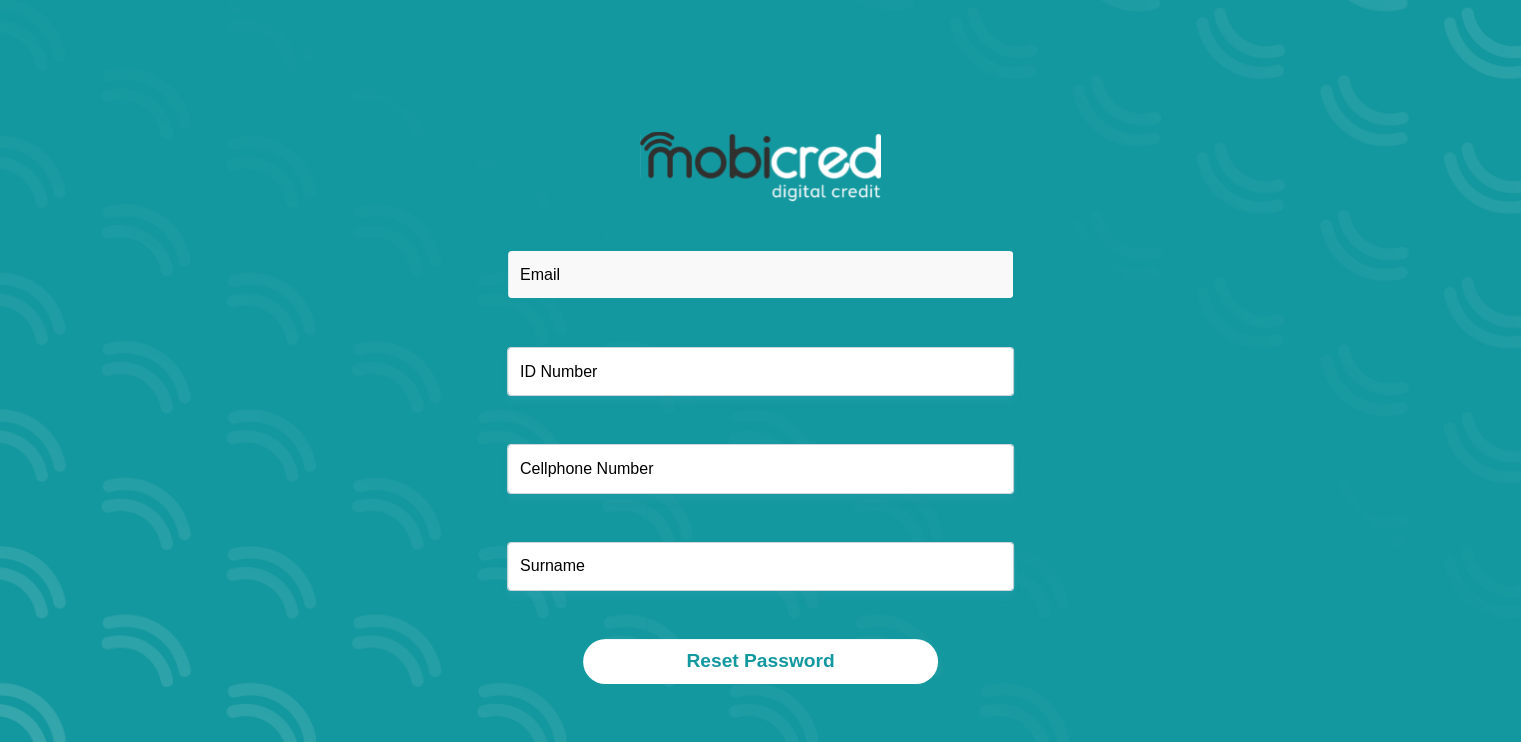 click at bounding box center [760, 274] 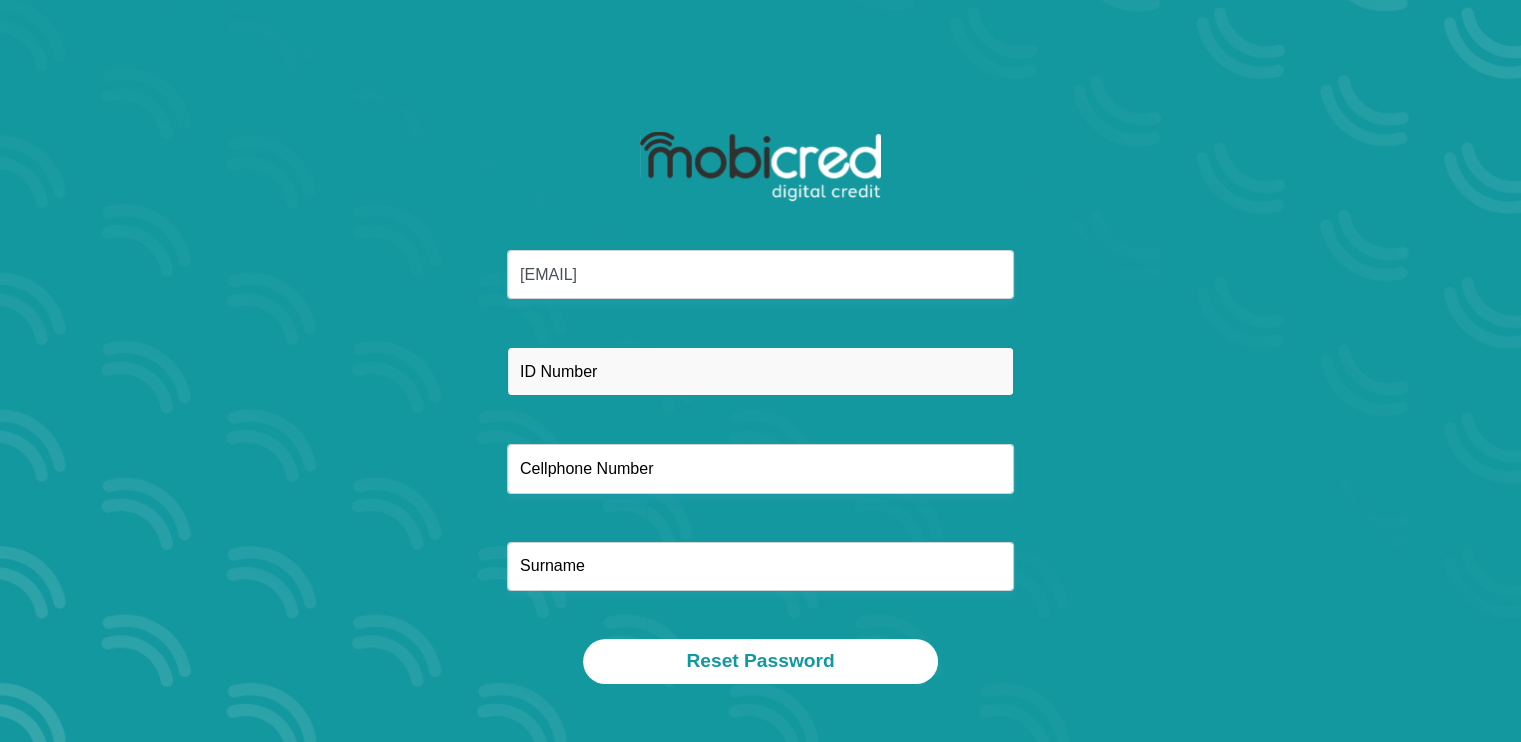 click at bounding box center (760, 371) 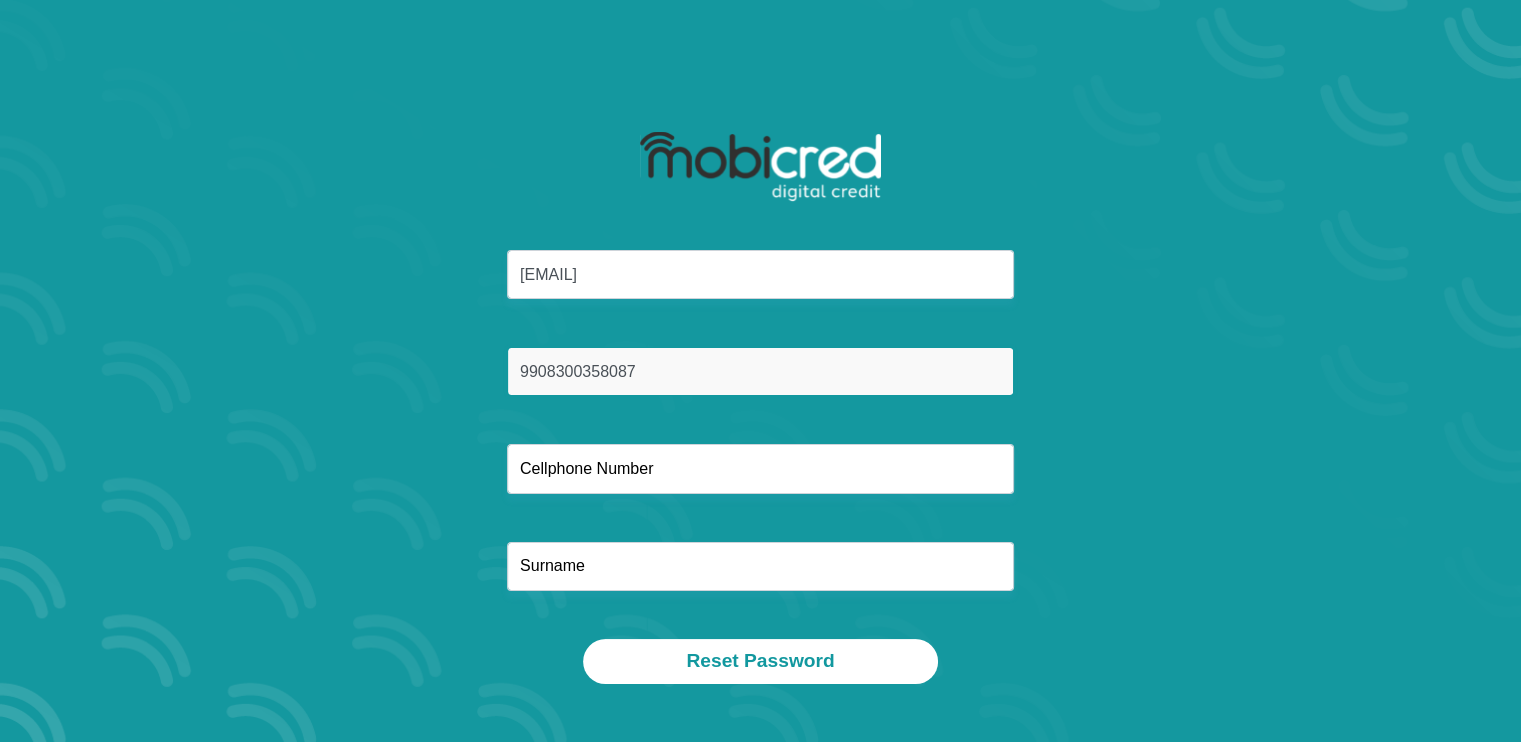 type on "9908300358087" 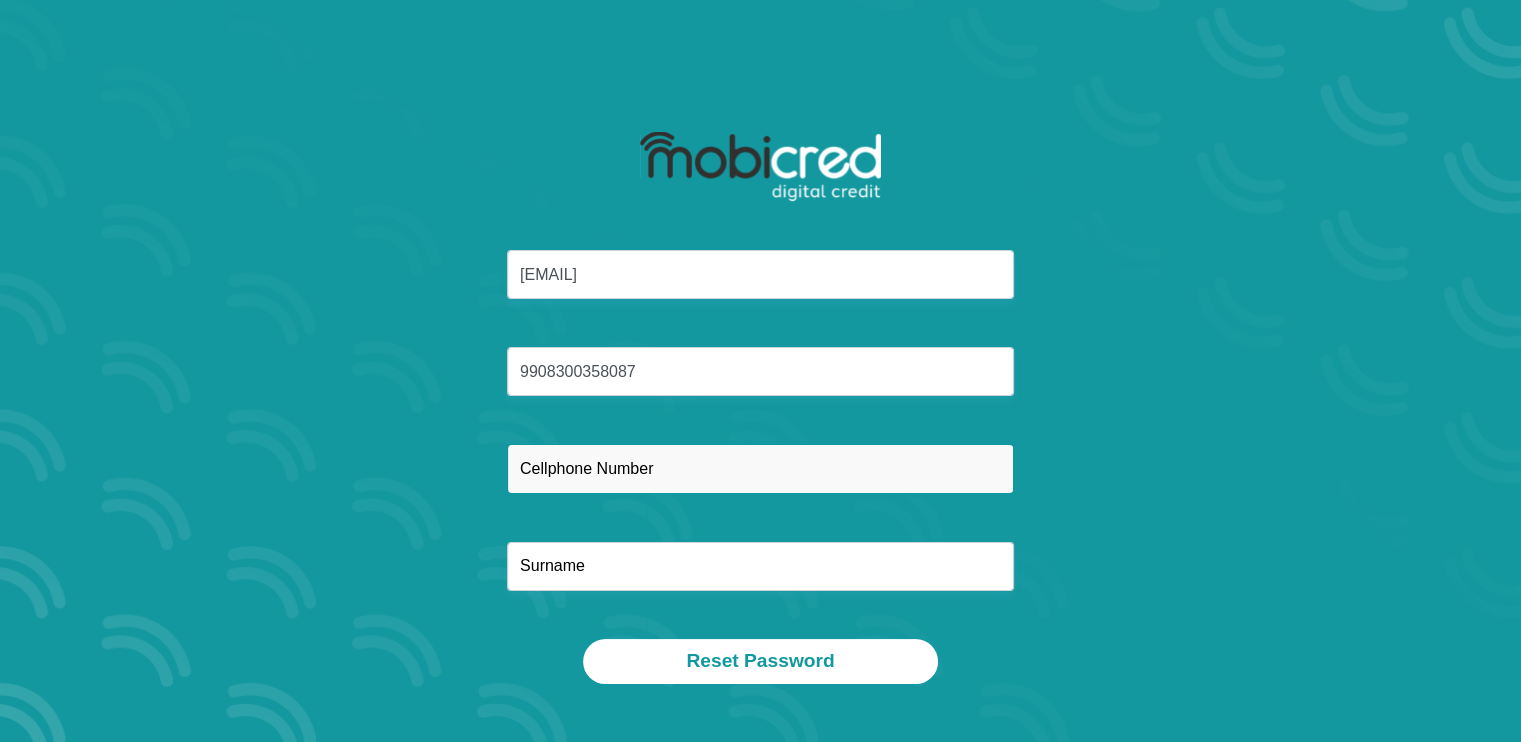 click at bounding box center [760, 468] 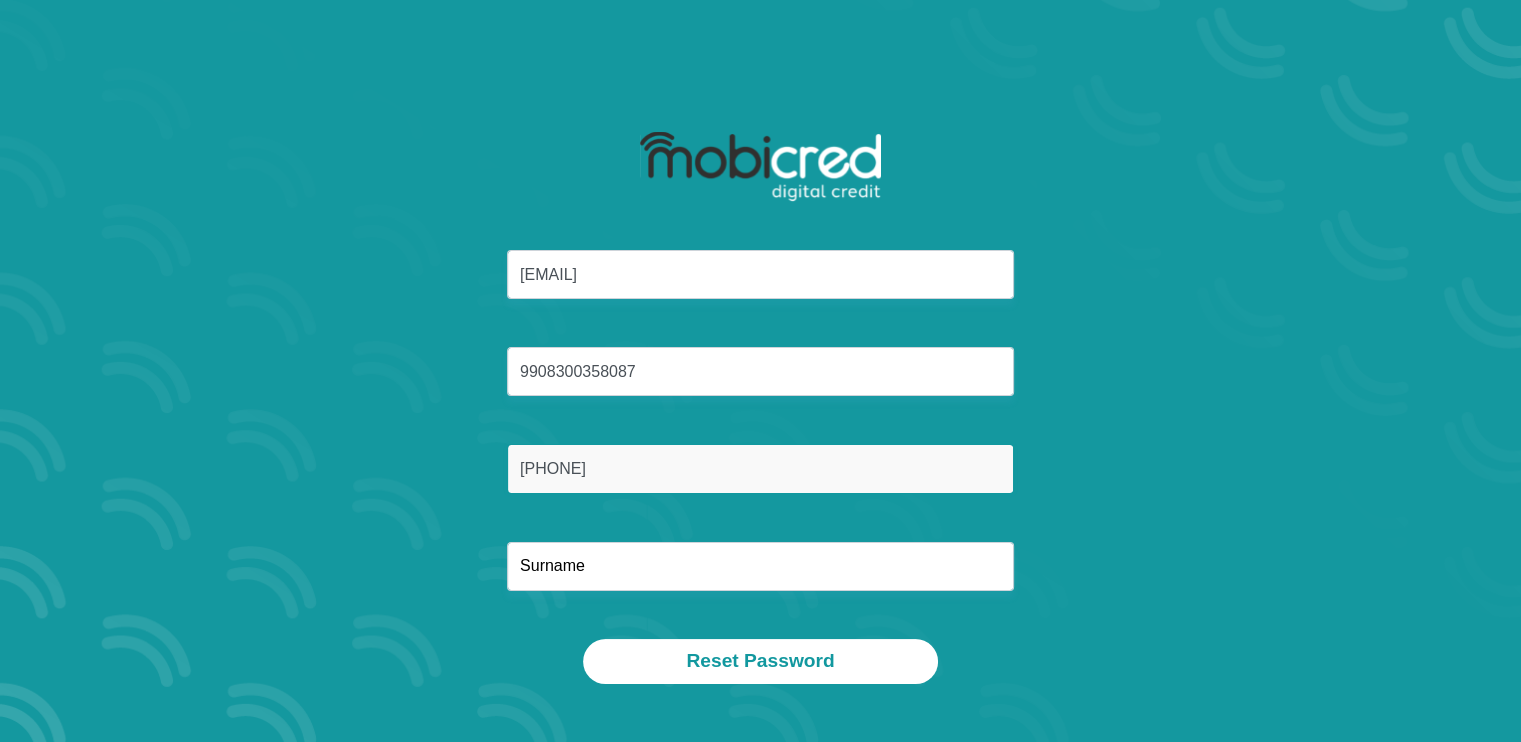 type on "de wit" 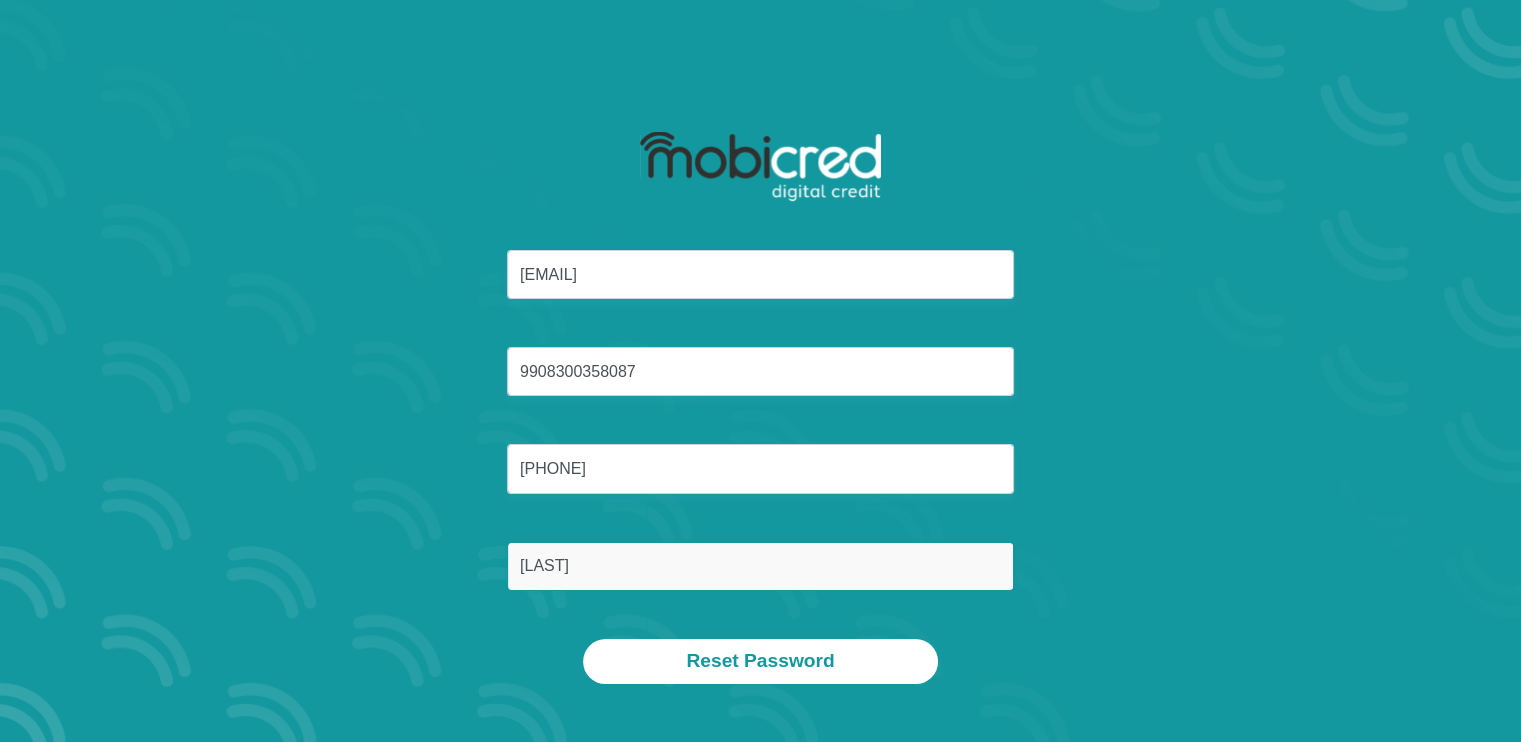 click on "de wit" at bounding box center (760, 566) 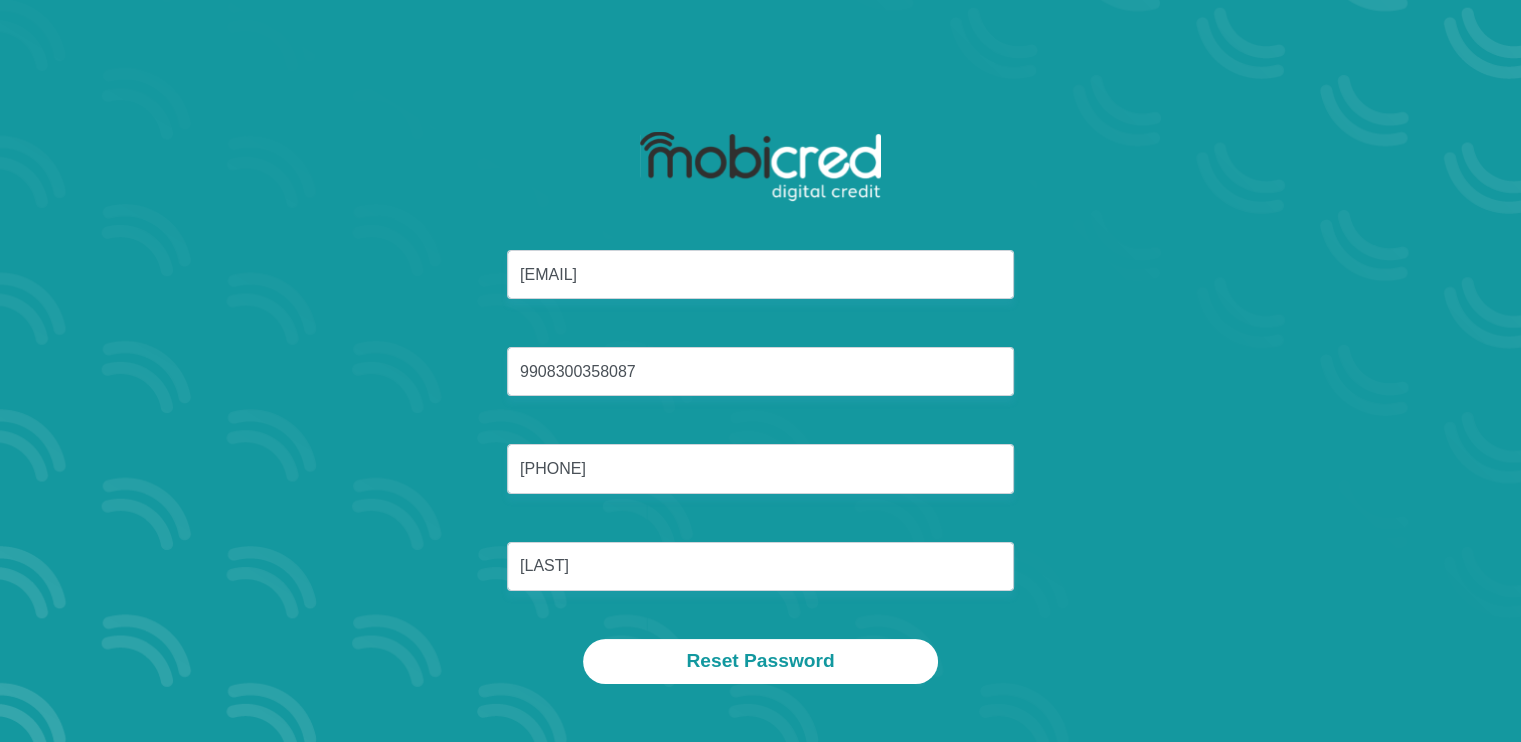 click on "170715tashya@gmail.com
9908300358087
0616493001
de wit" at bounding box center (761, 444) 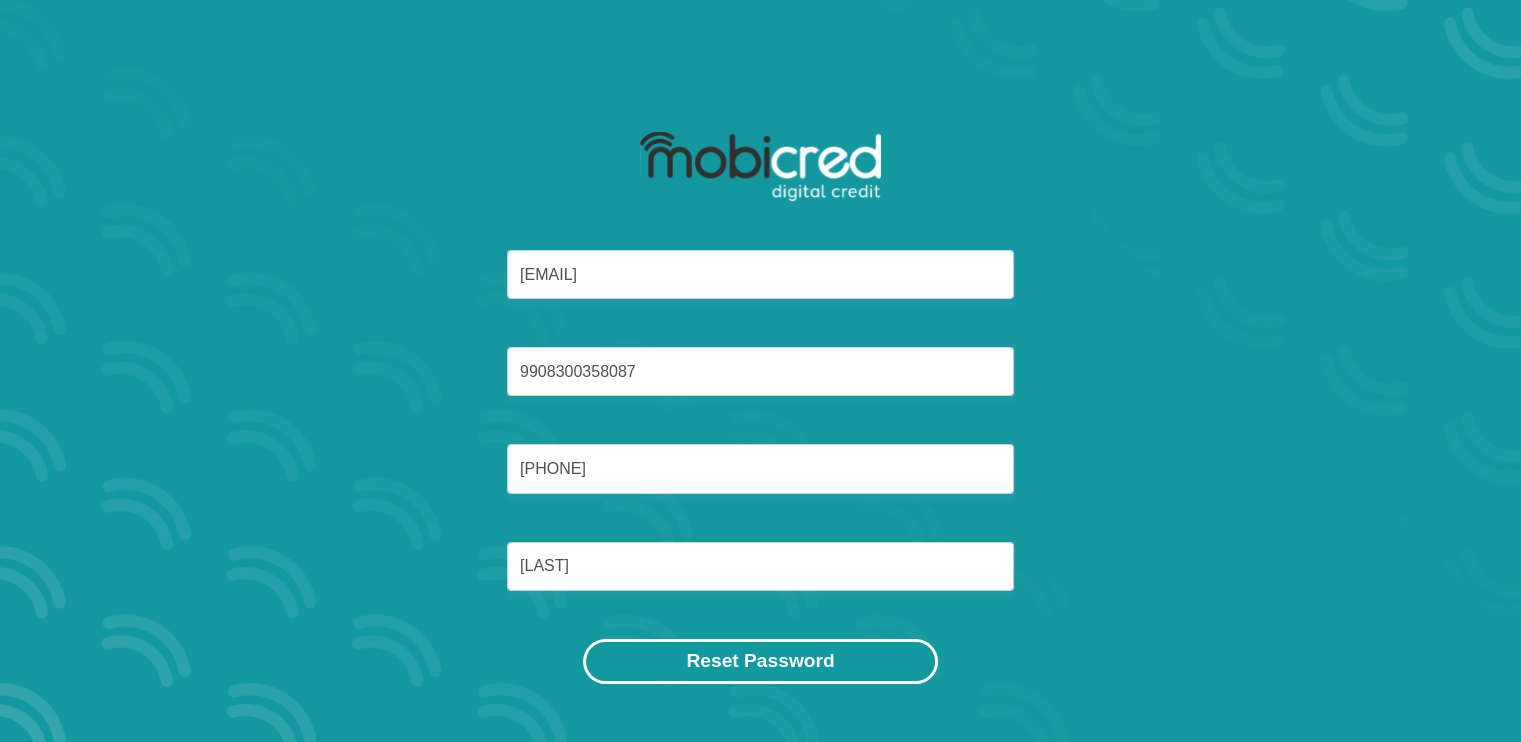 click on "Reset Password" at bounding box center [760, 661] 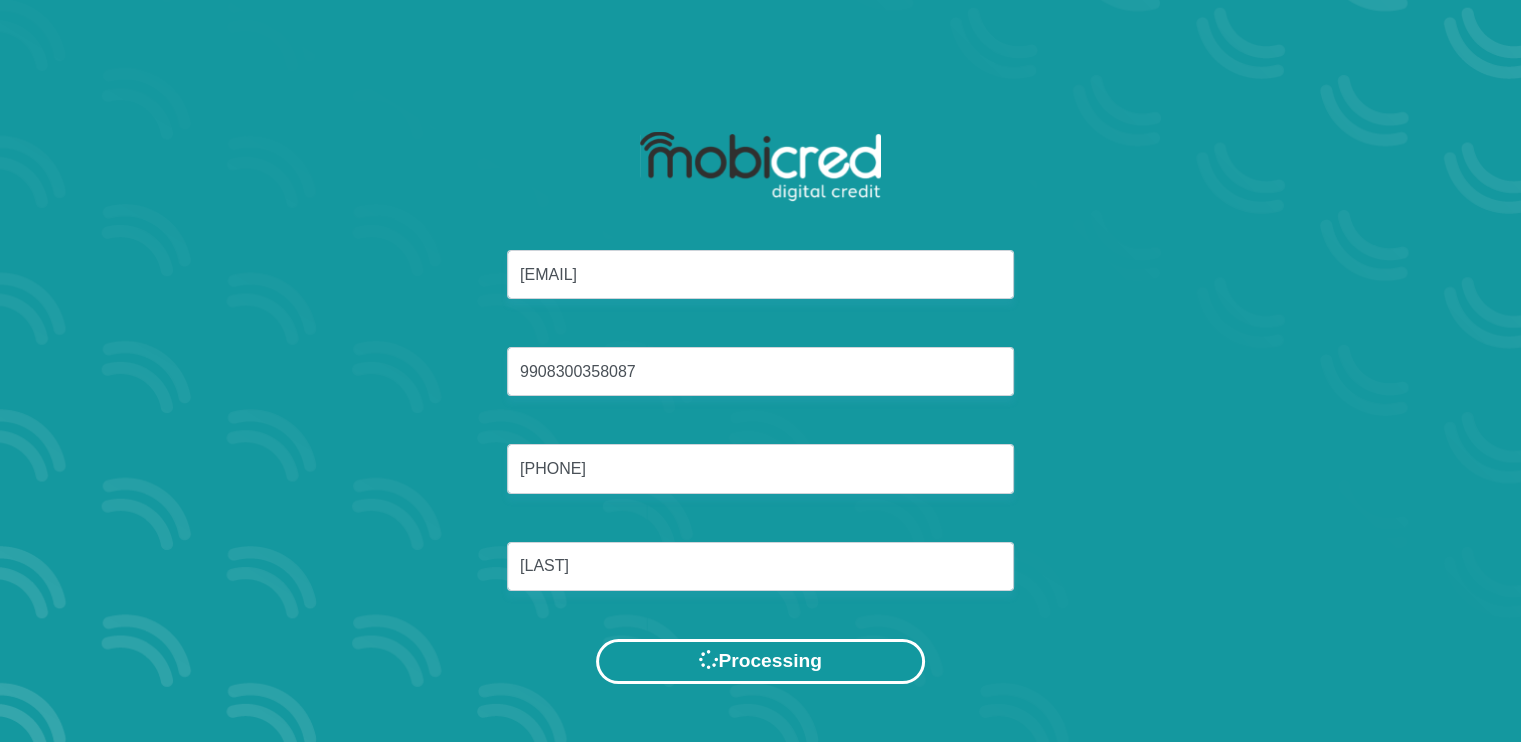 scroll, scrollTop: 0, scrollLeft: 0, axis: both 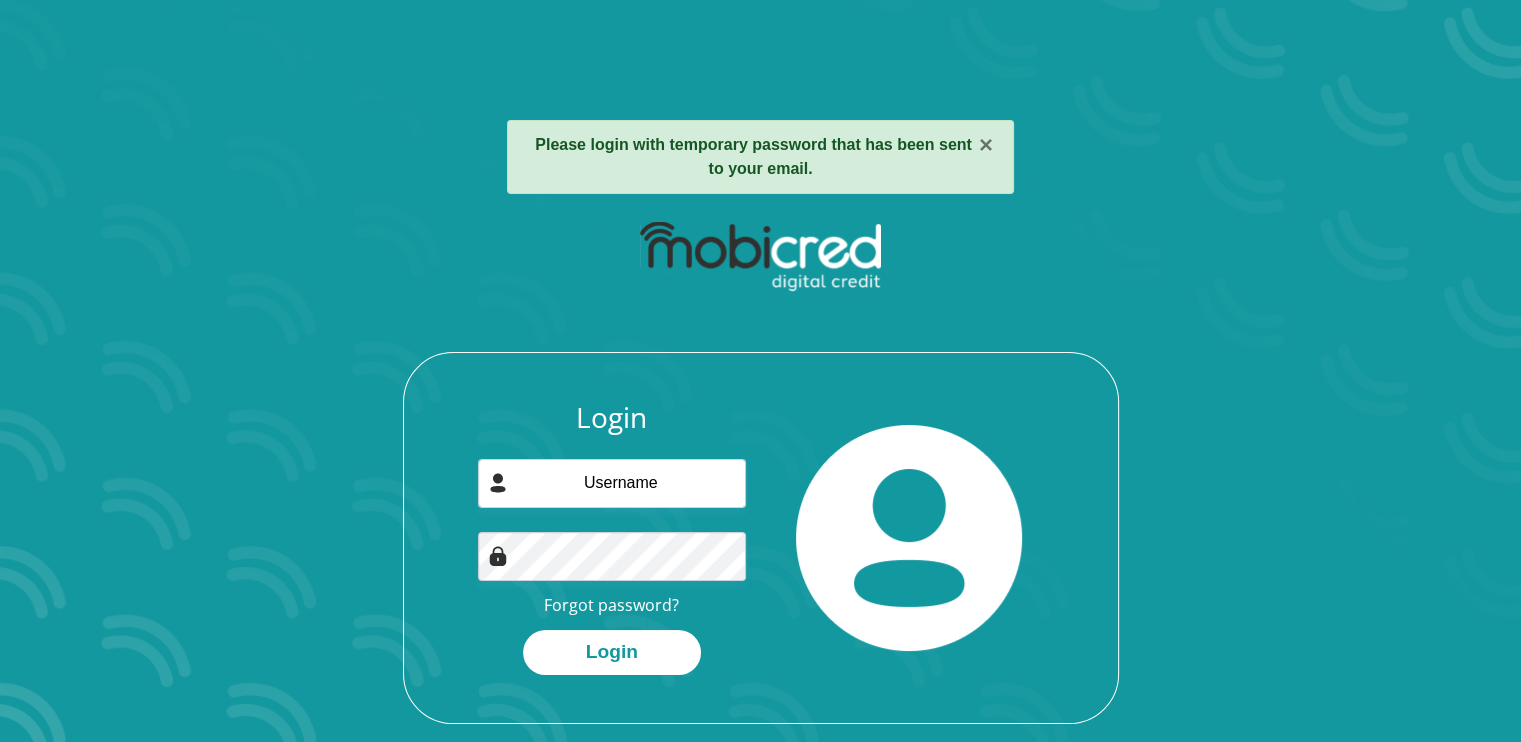click on "×
Please login with temporary password that has been sent to your email.
Login
Forgot password?
Login" at bounding box center [760, 371] 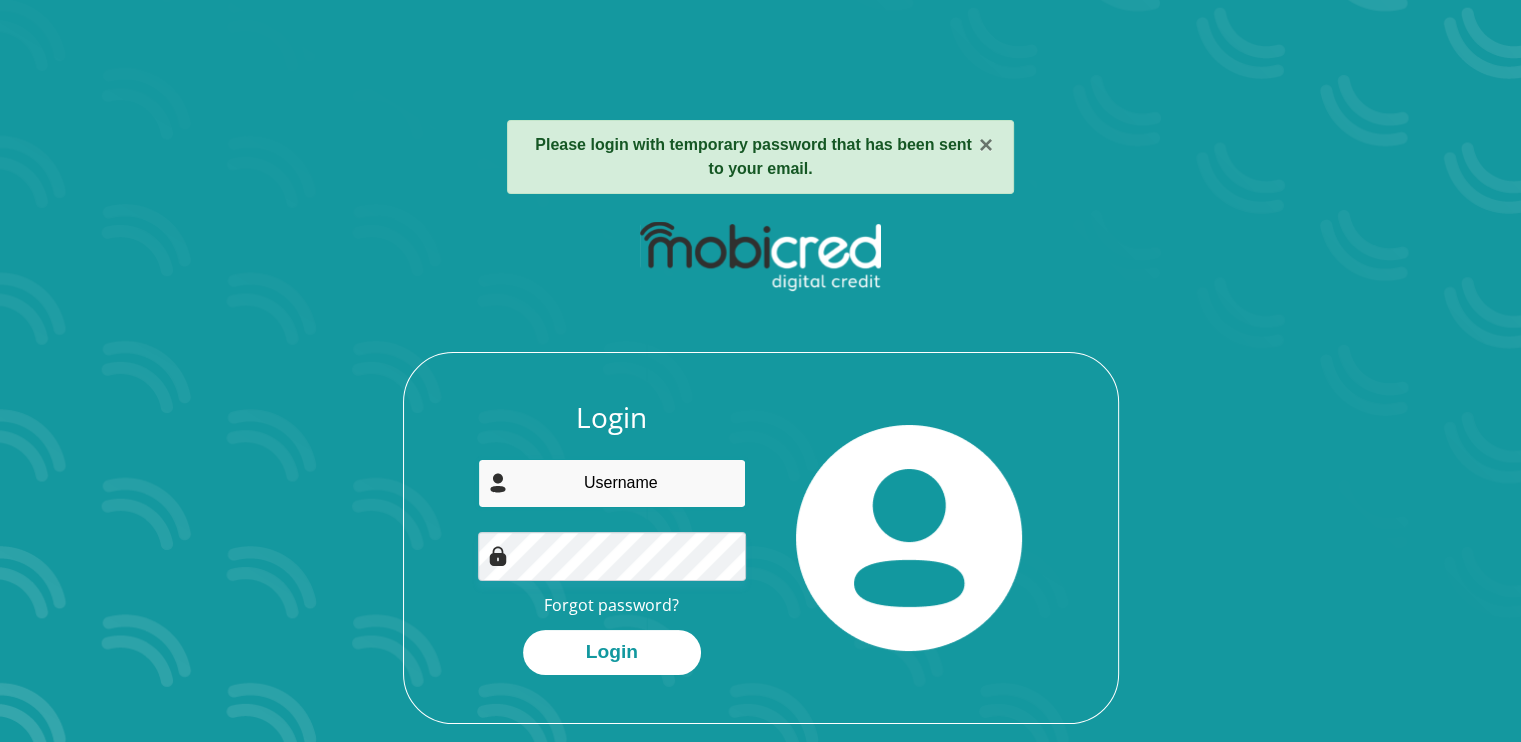 click at bounding box center (612, 483) 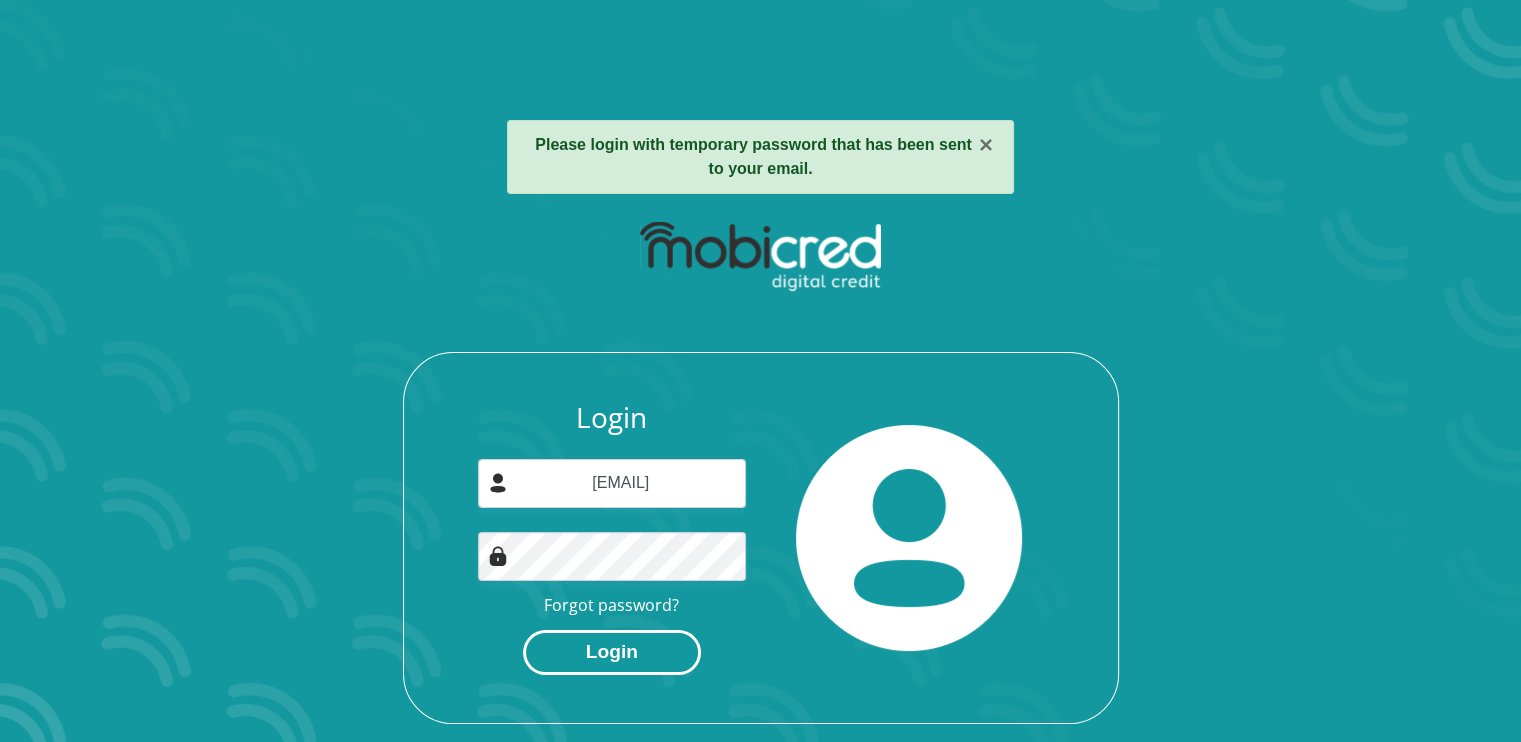 click on "Login" at bounding box center (612, 652) 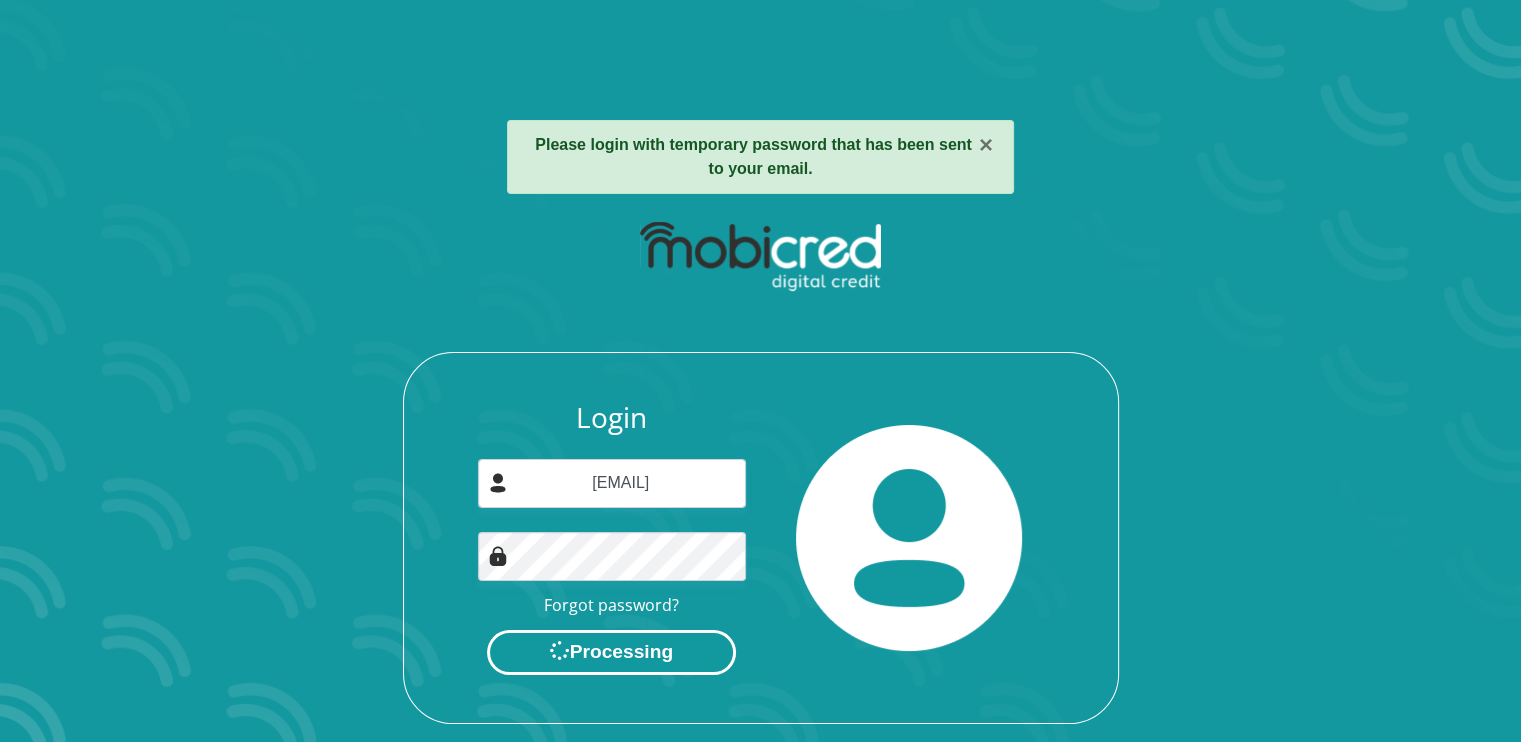 scroll, scrollTop: 0, scrollLeft: 0, axis: both 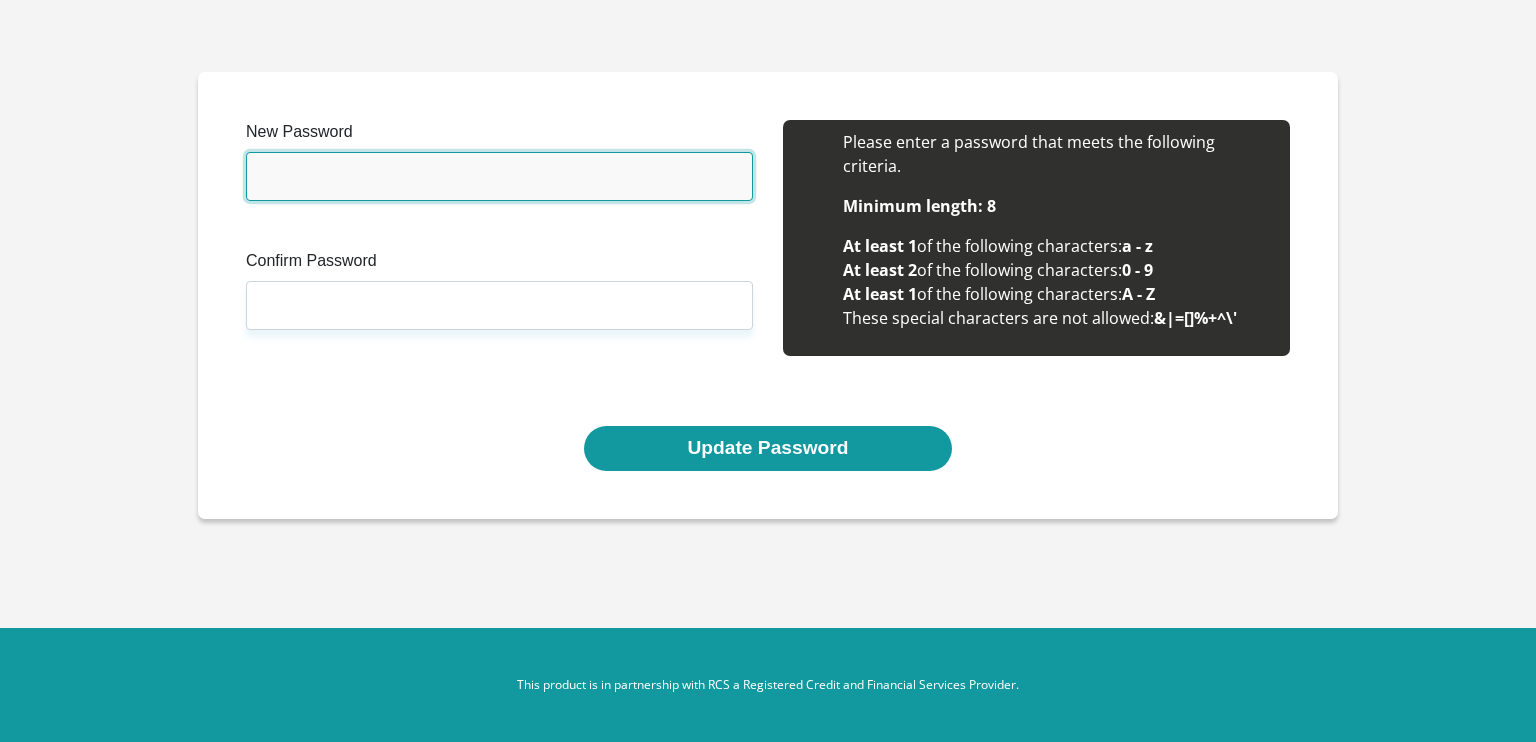 click on "New Password" at bounding box center (499, 176) 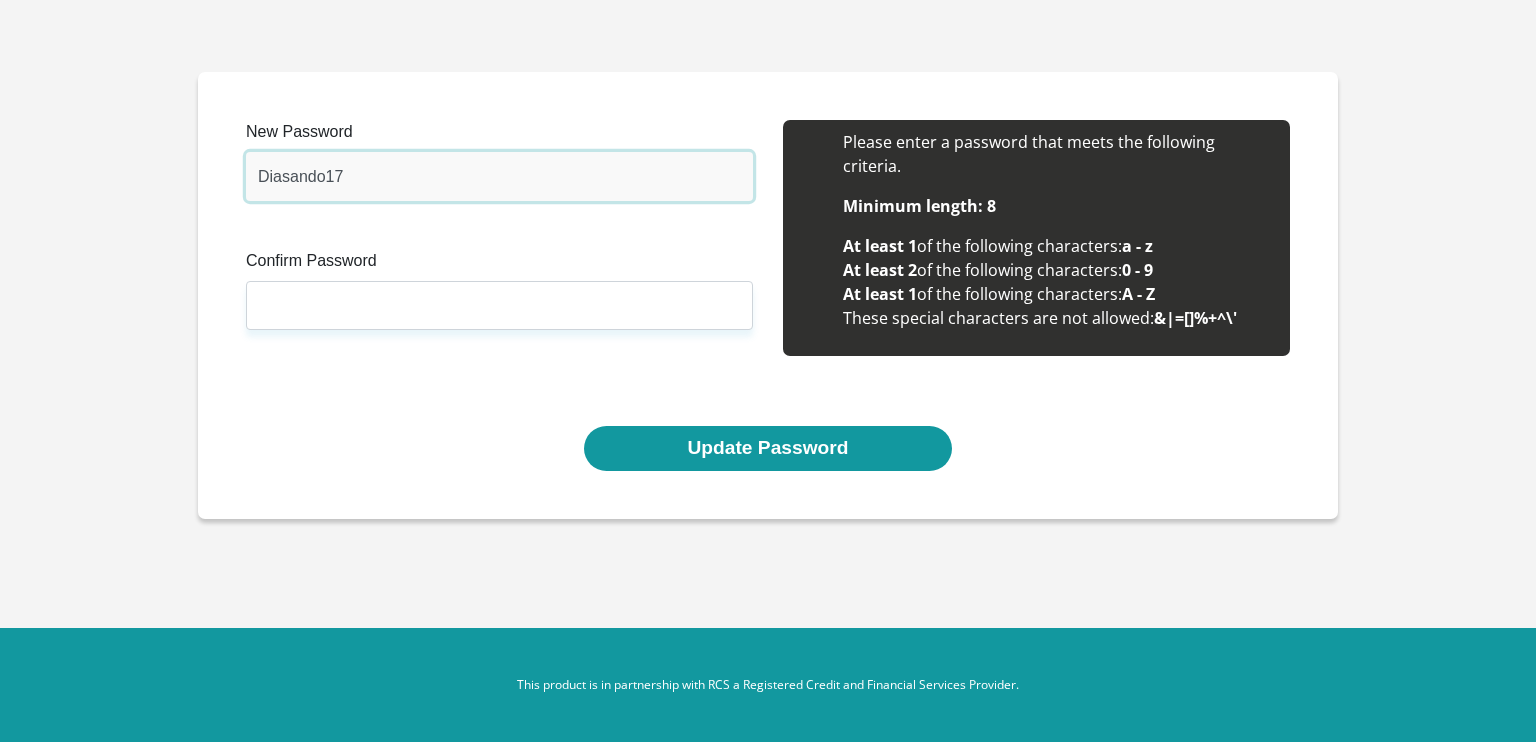 drag, startPoint x: 356, startPoint y: 182, endPoint x: 160, endPoint y: 182, distance: 196 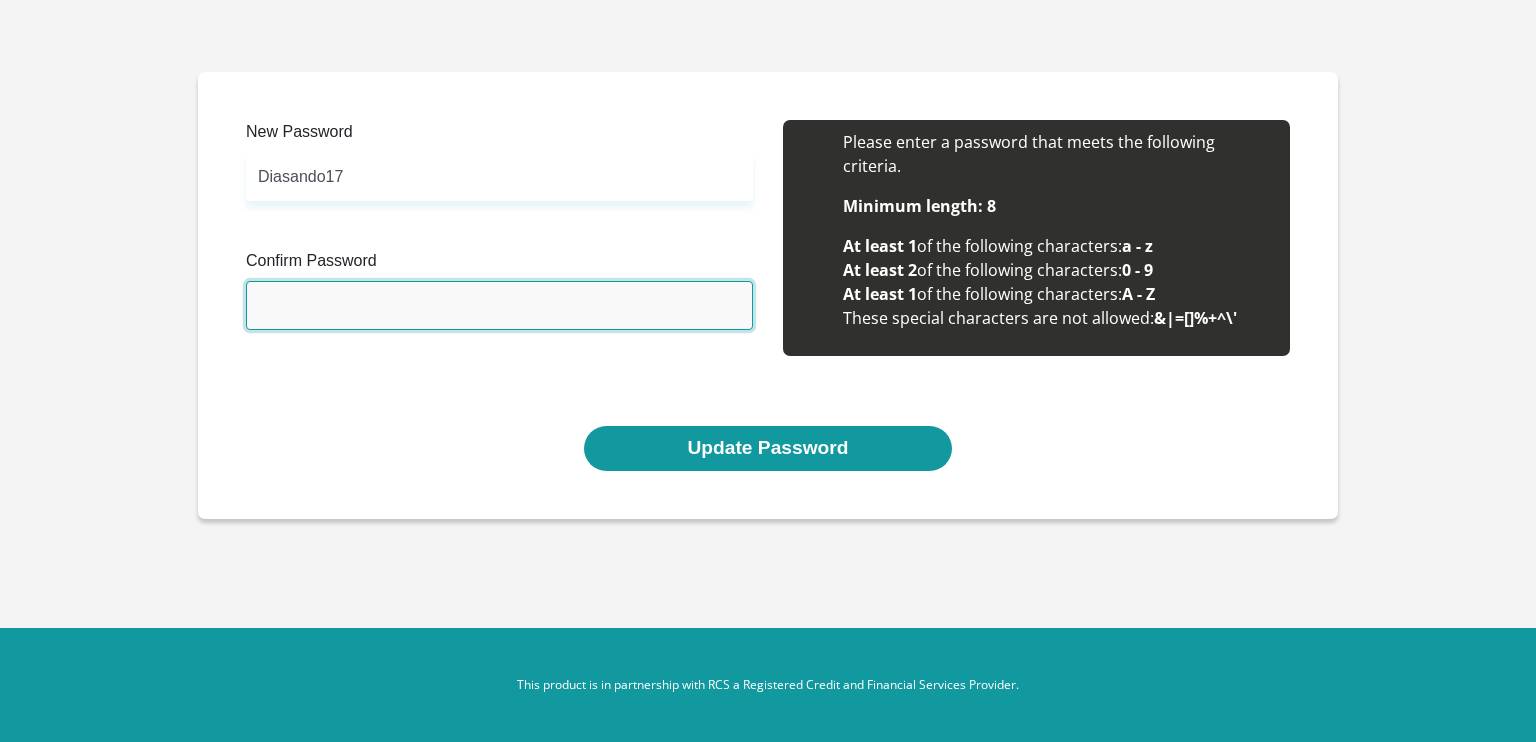 click on "Confirm Password" at bounding box center (499, 305) 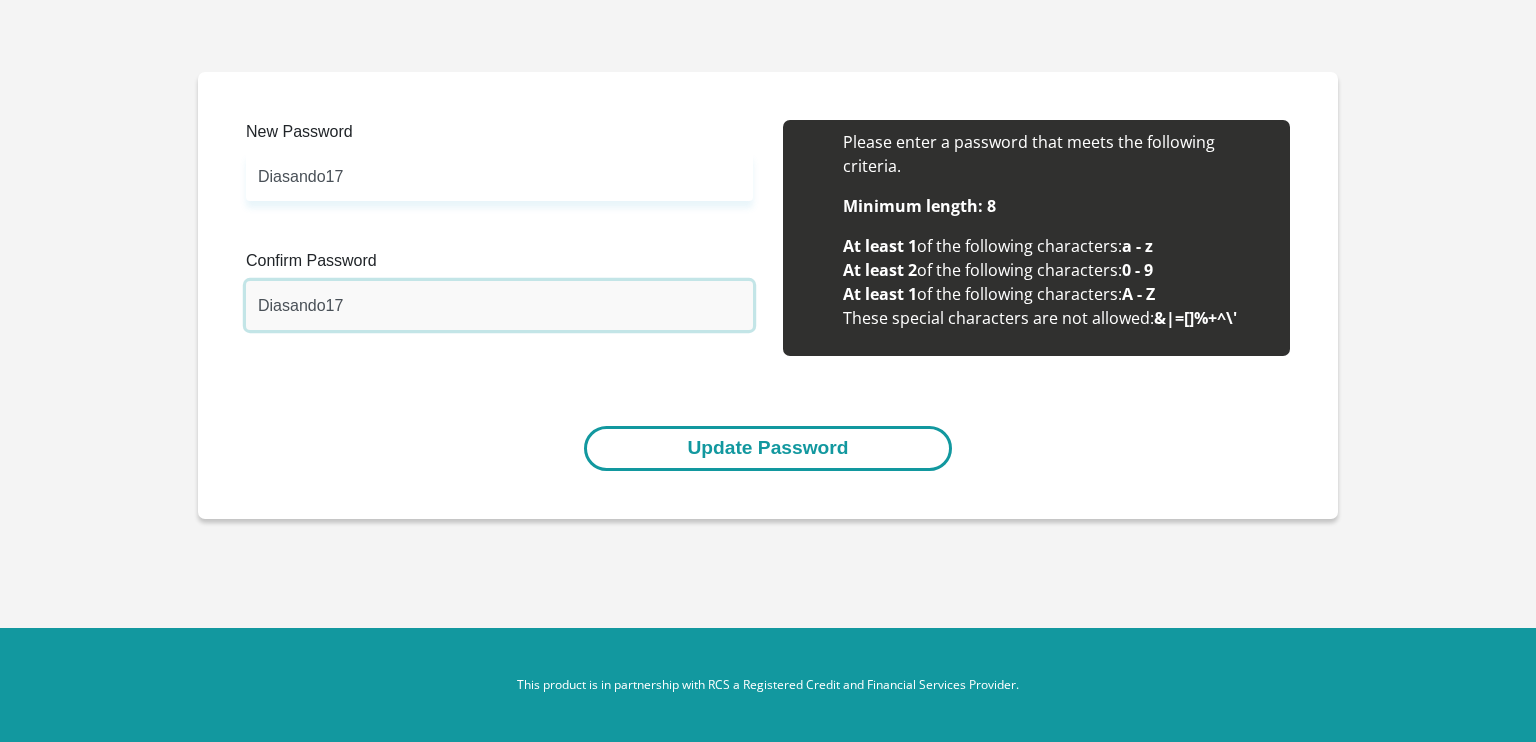 type on "Diasando17" 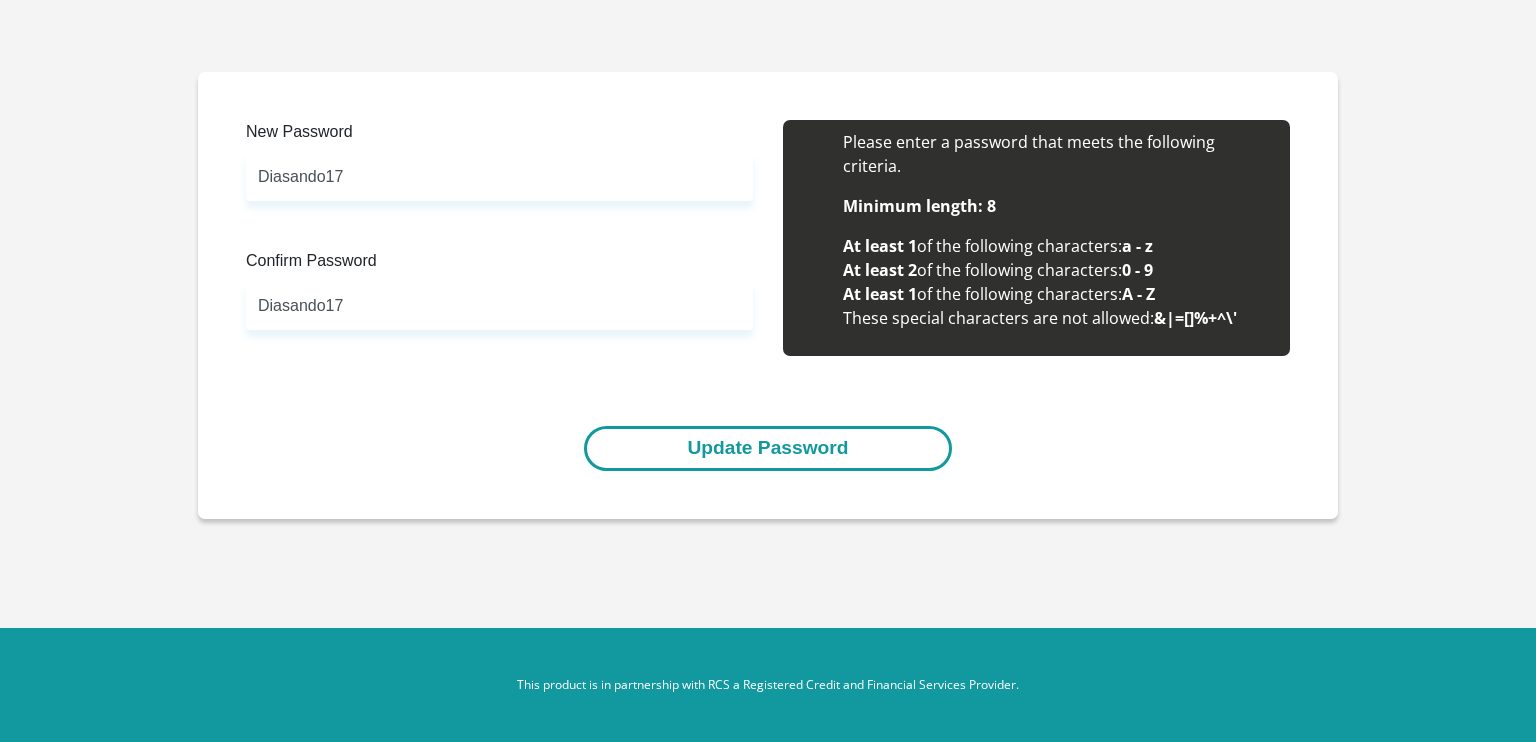 click on "Update Password" at bounding box center (767, 448) 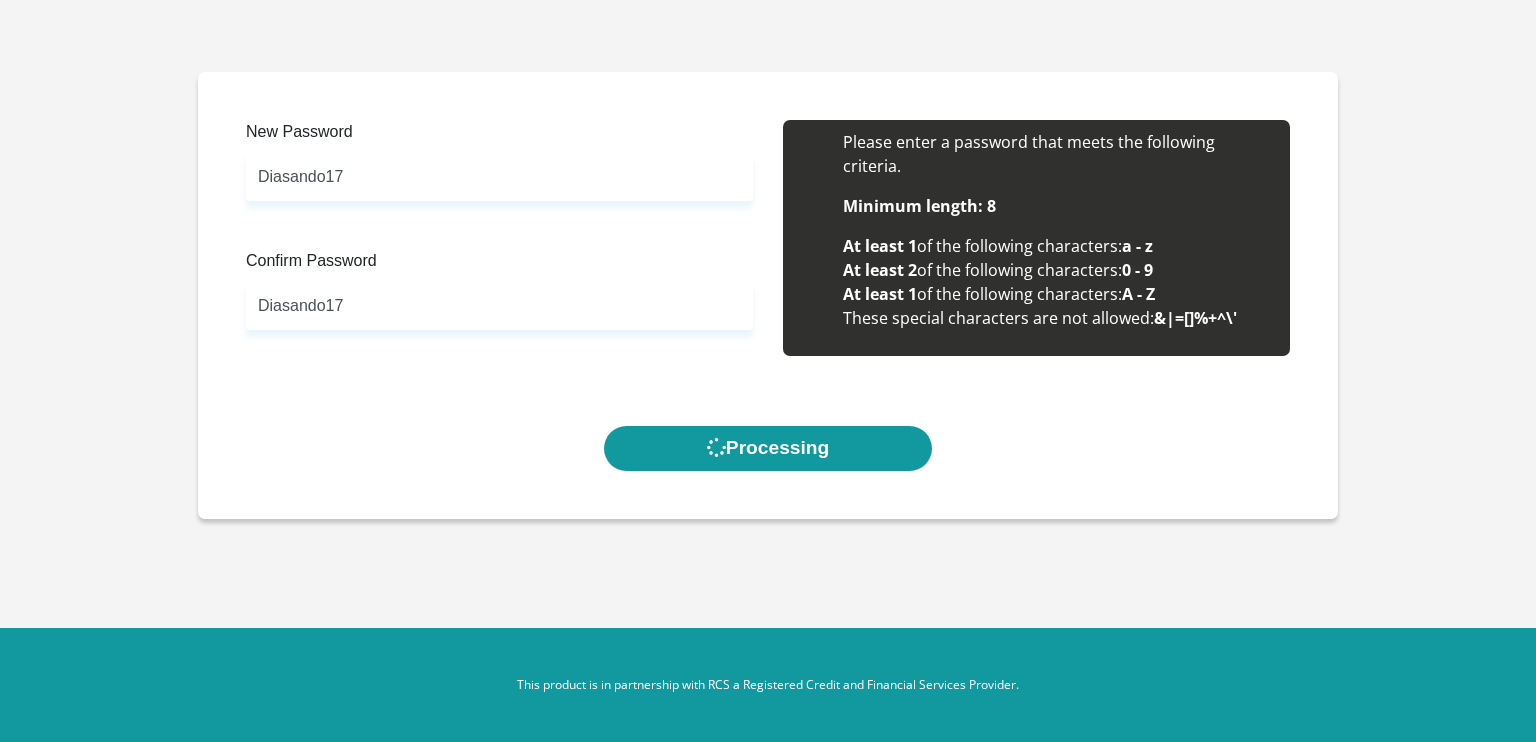 scroll, scrollTop: 0, scrollLeft: 0, axis: both 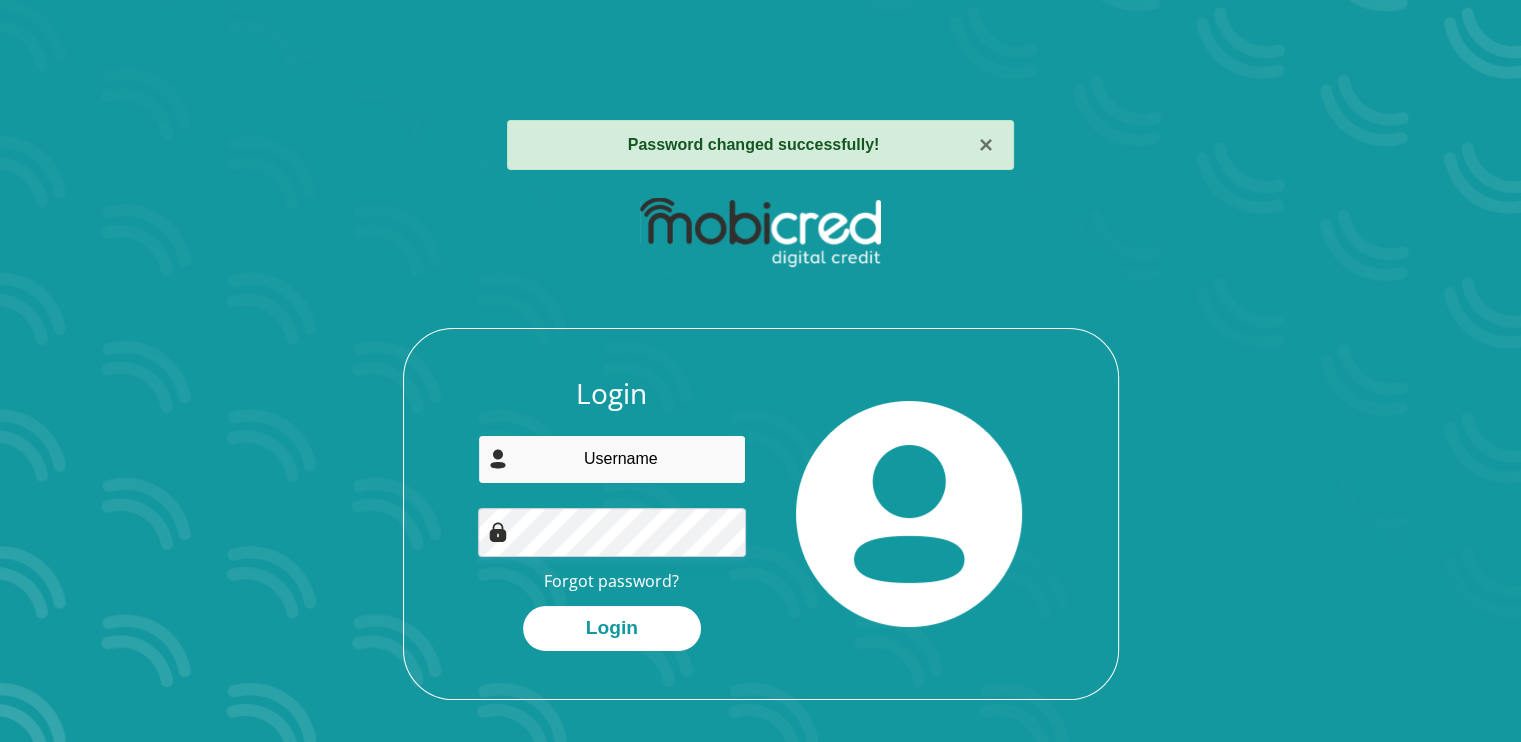 click at bounding box center (612, 459) 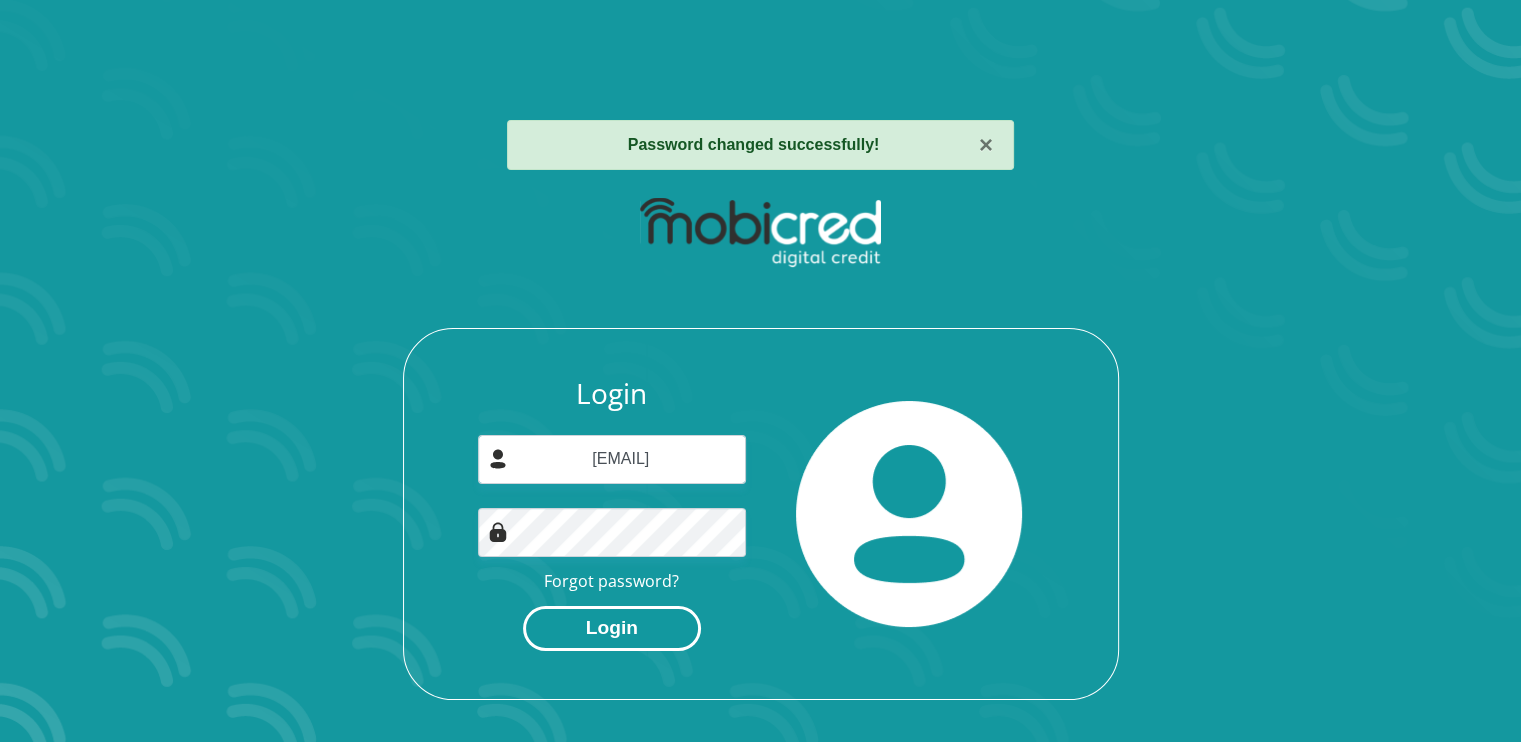 click on "Login" at bounding box center [612, 628] 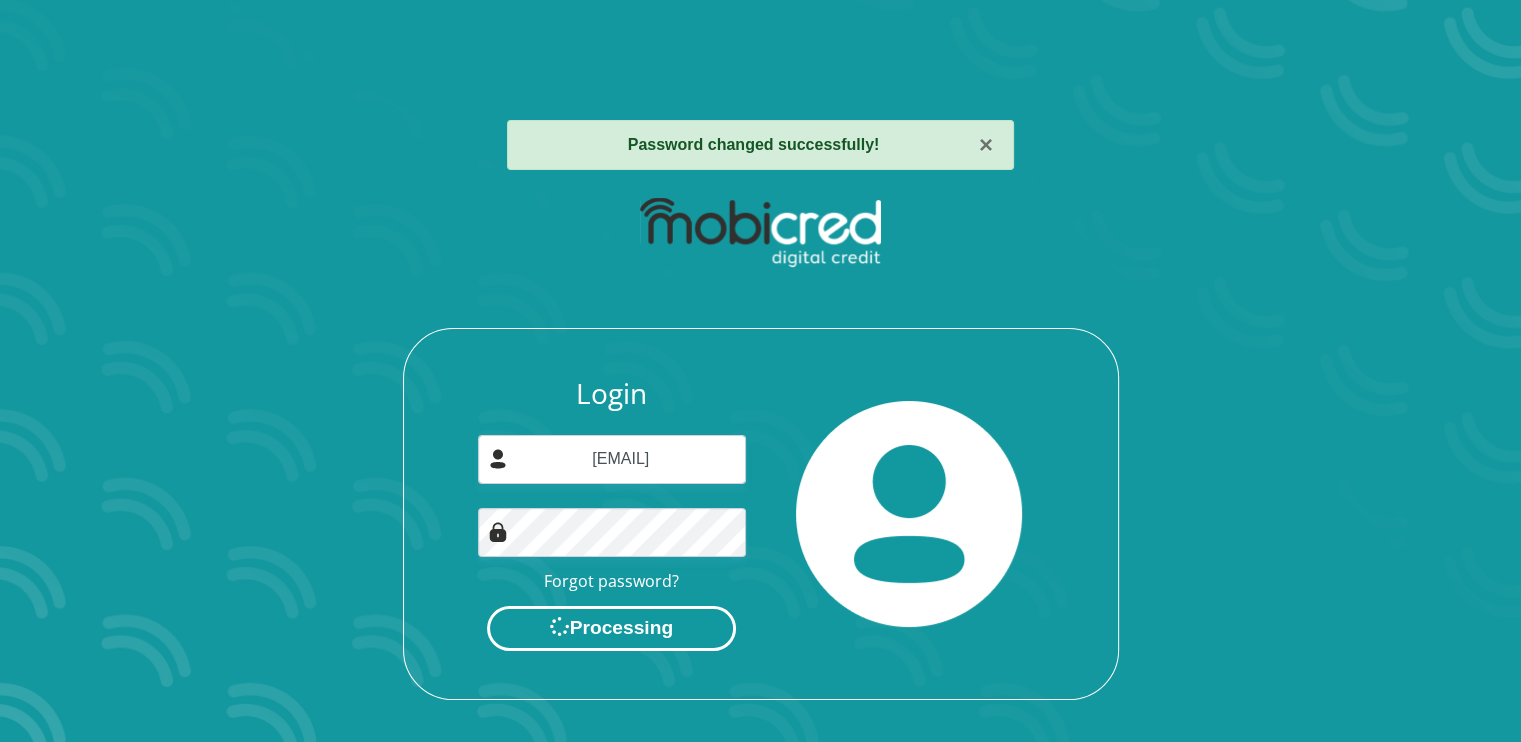 scroll, scrollTop: 0, scrollLeft: 0, axis: both 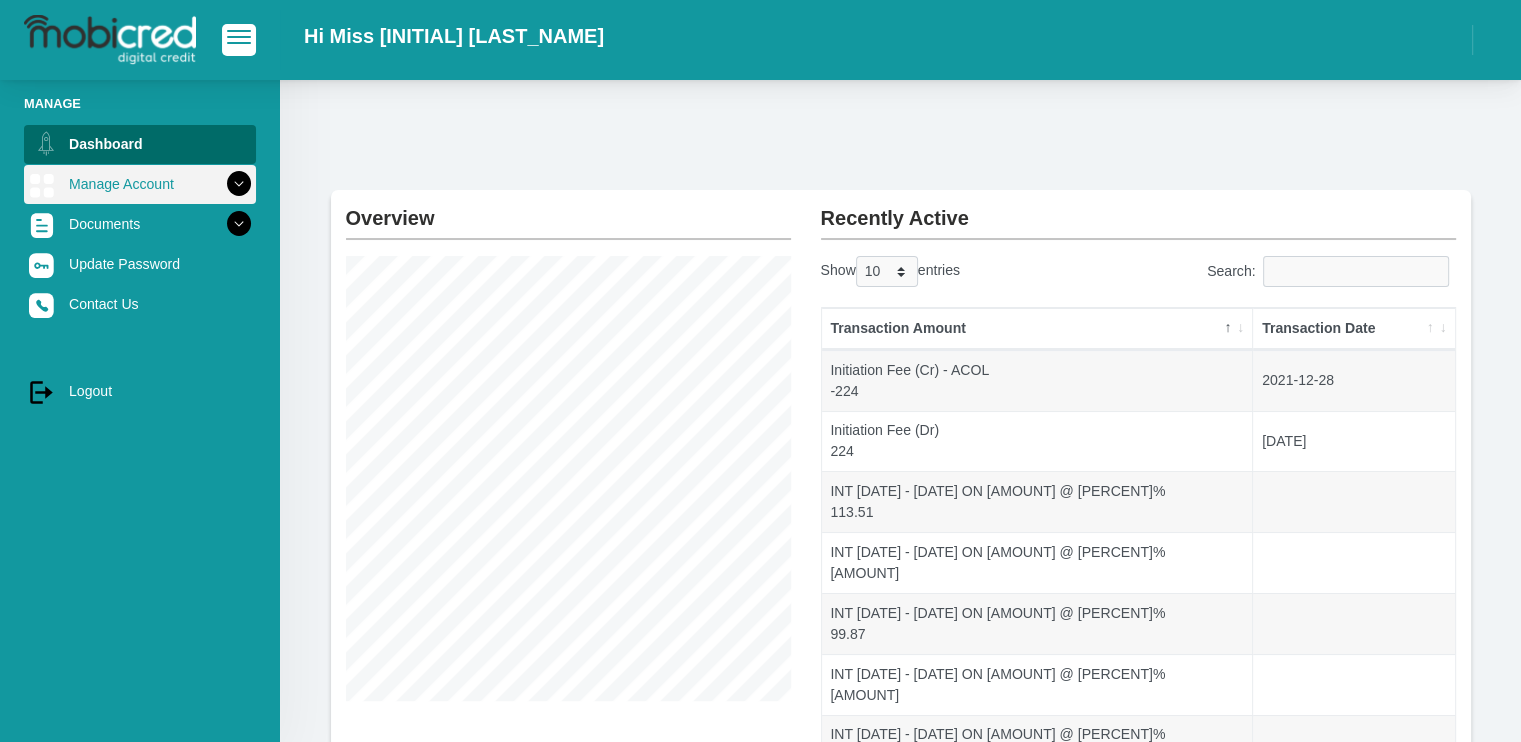 click on "Manage Account" at bounding box center (140, 184) 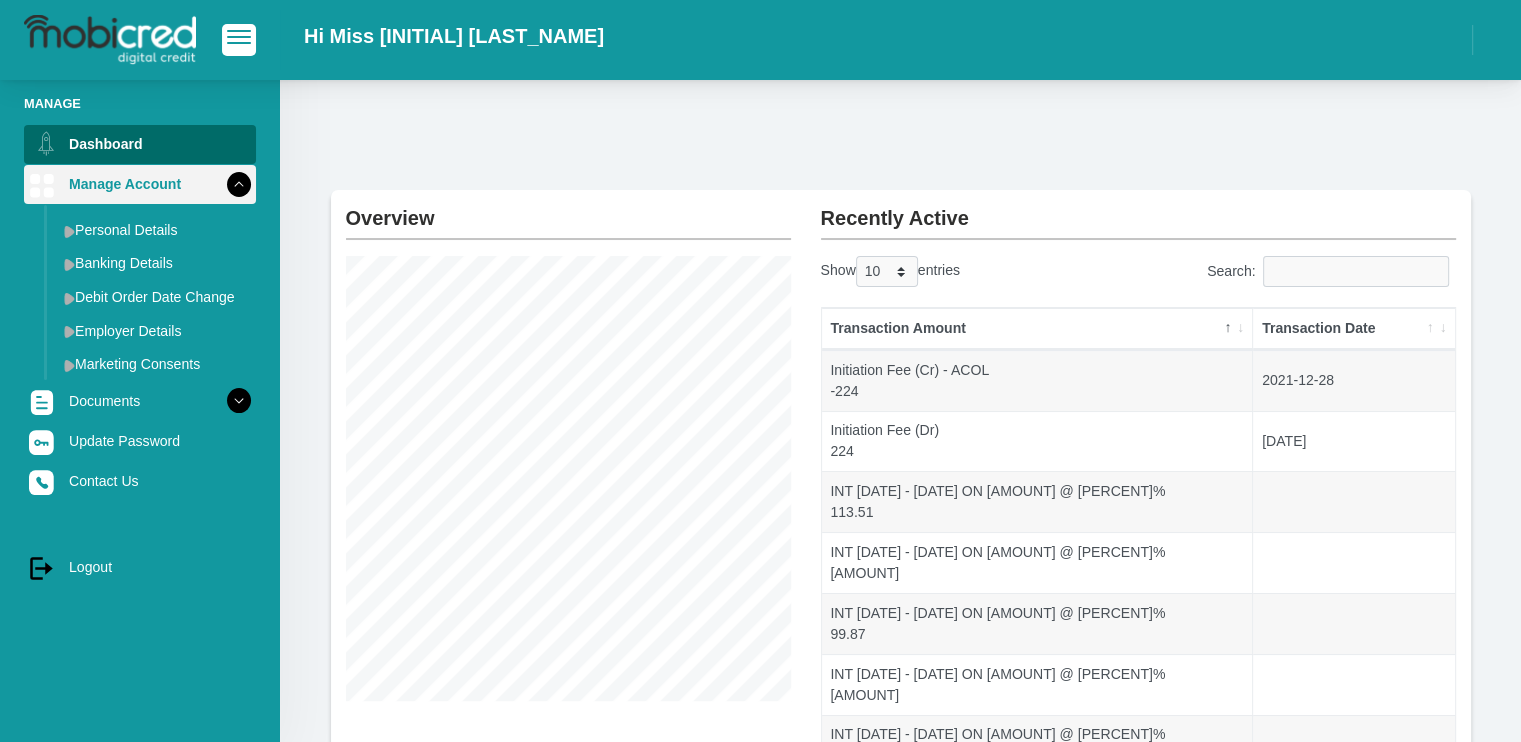 click on "Manage Account" at bounding box center (140, 184) 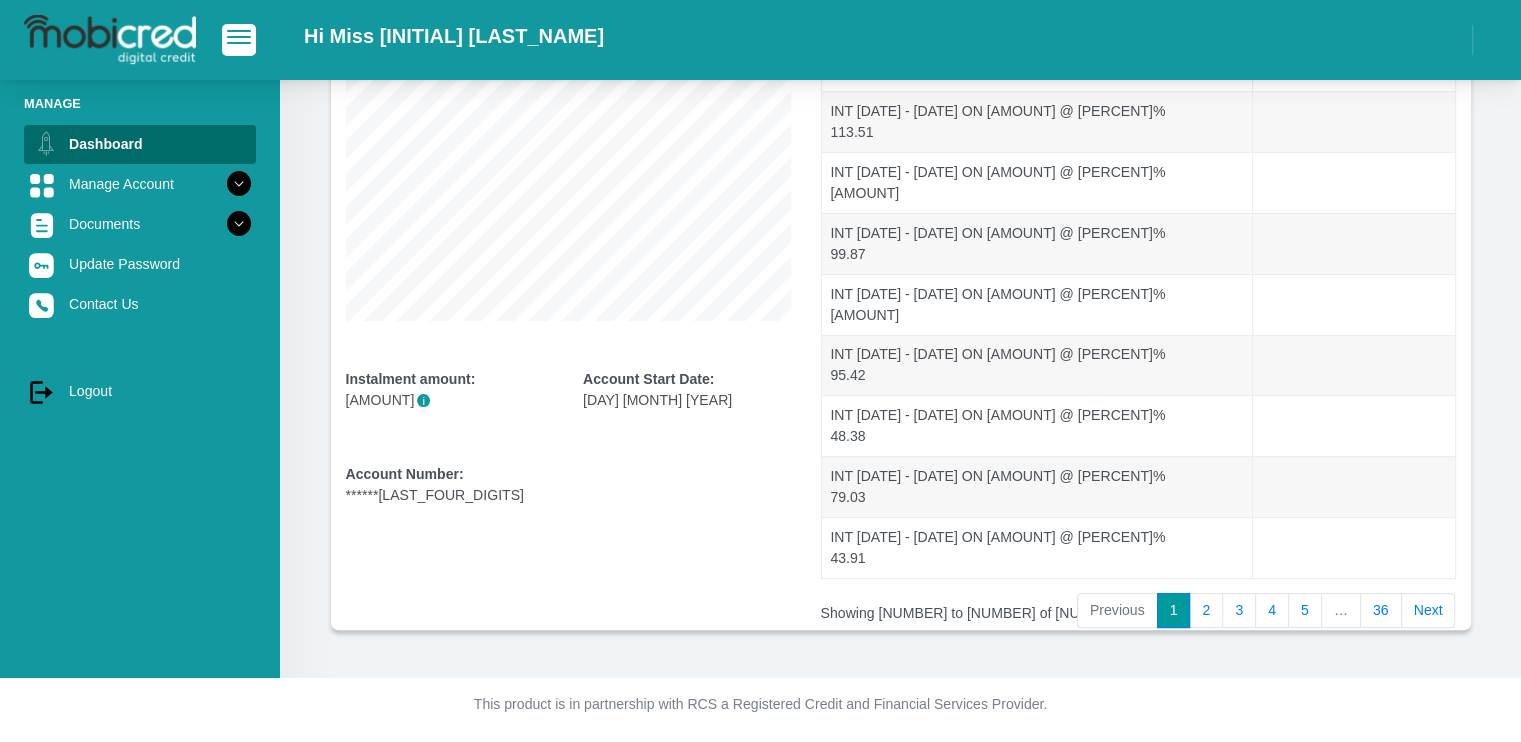 scroll, scrollTop: 80, scrollLeft: 0, axis: vertical 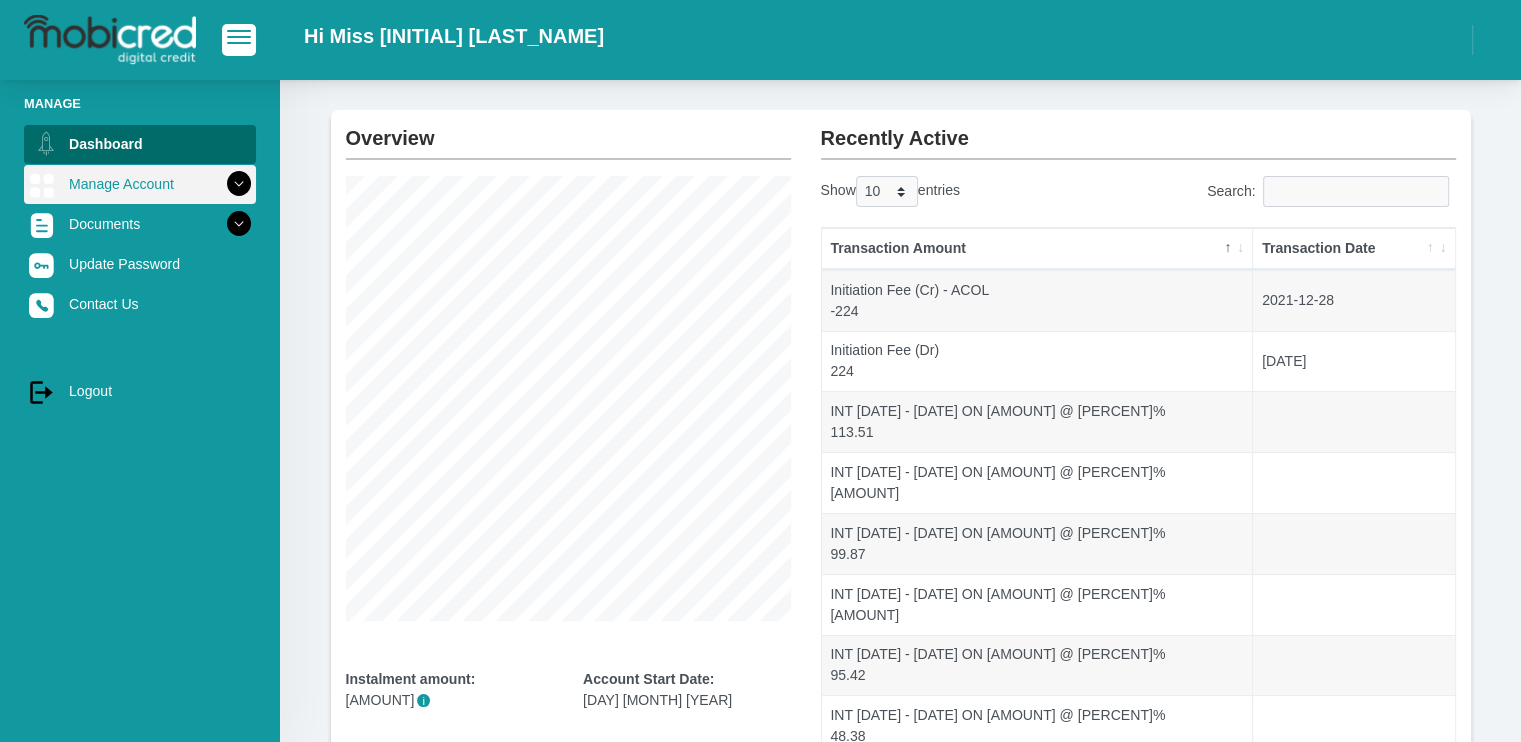 click on "Manage Account" at bounding box center (140, 184) 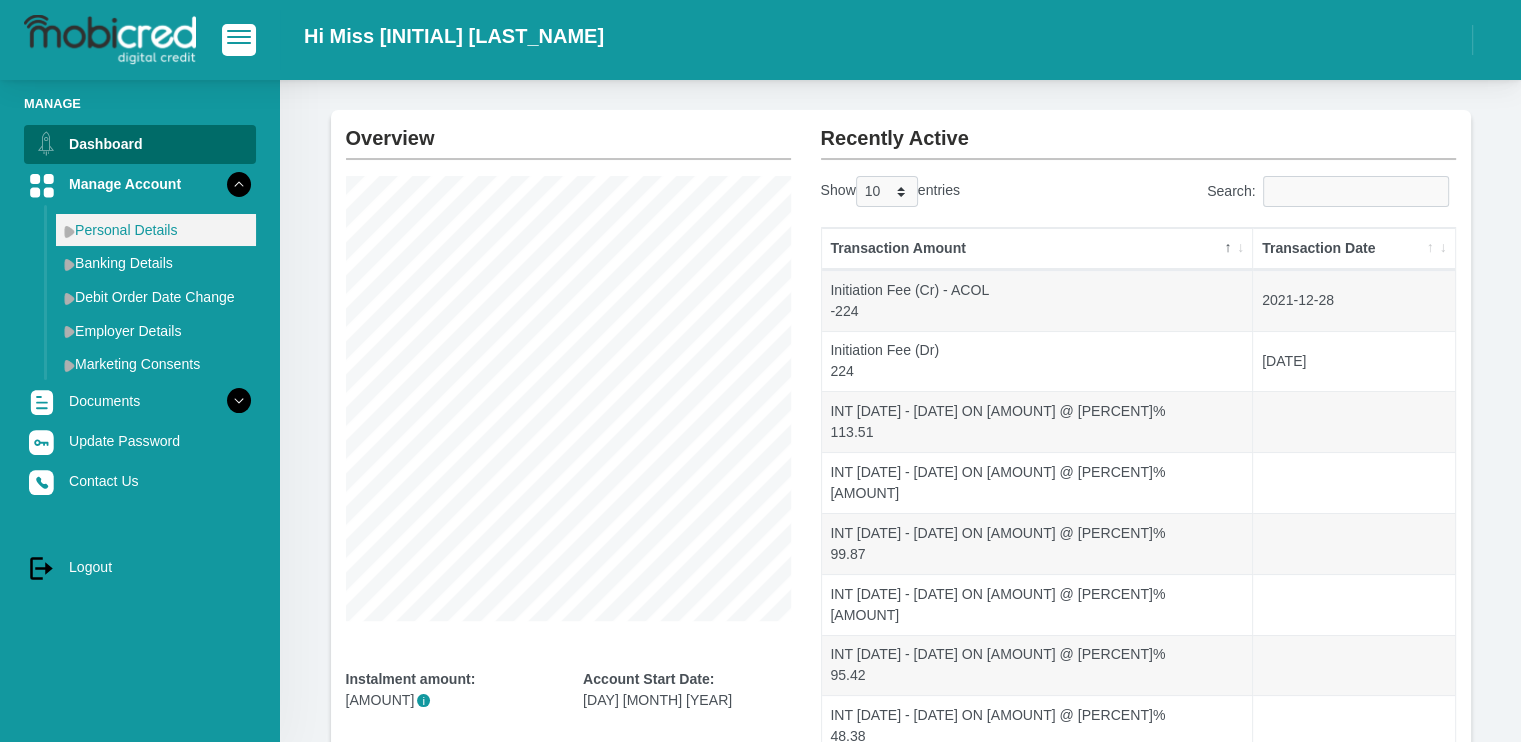click on "Personal Details" at bounding box center (156, 230) 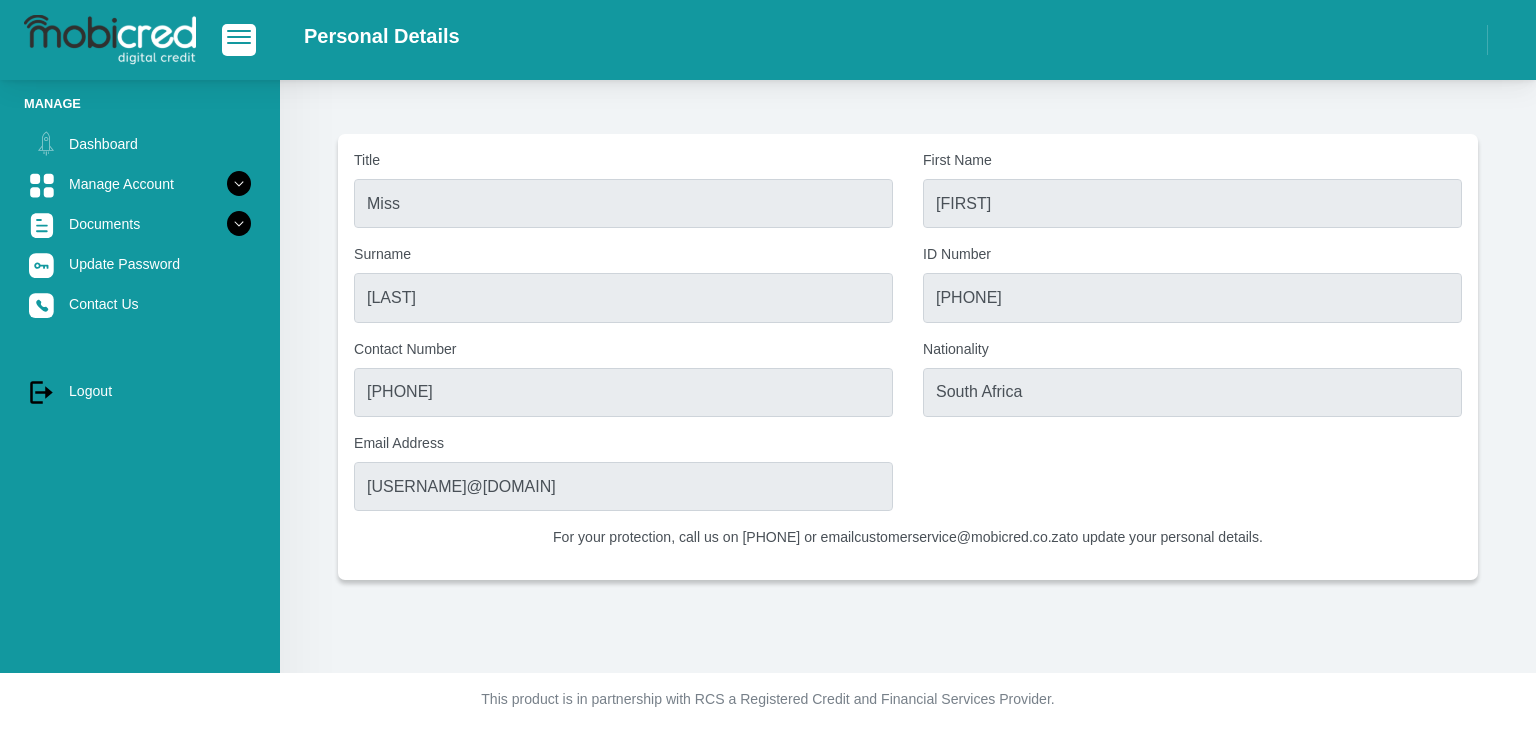 scroll, scrollTop: 0, scrollLeft: 0, axis: both 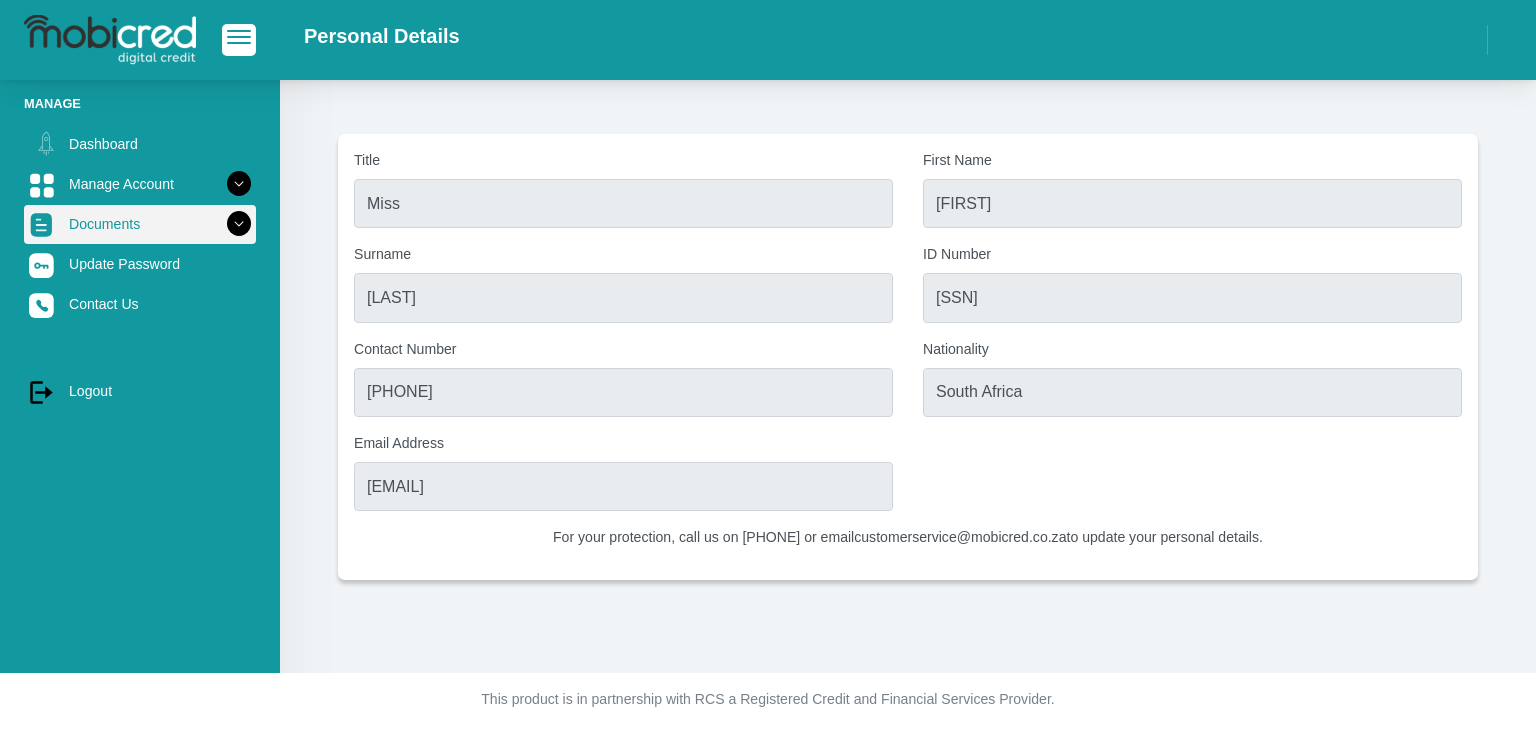 click on "Documents" at bounding box center [140, 224] 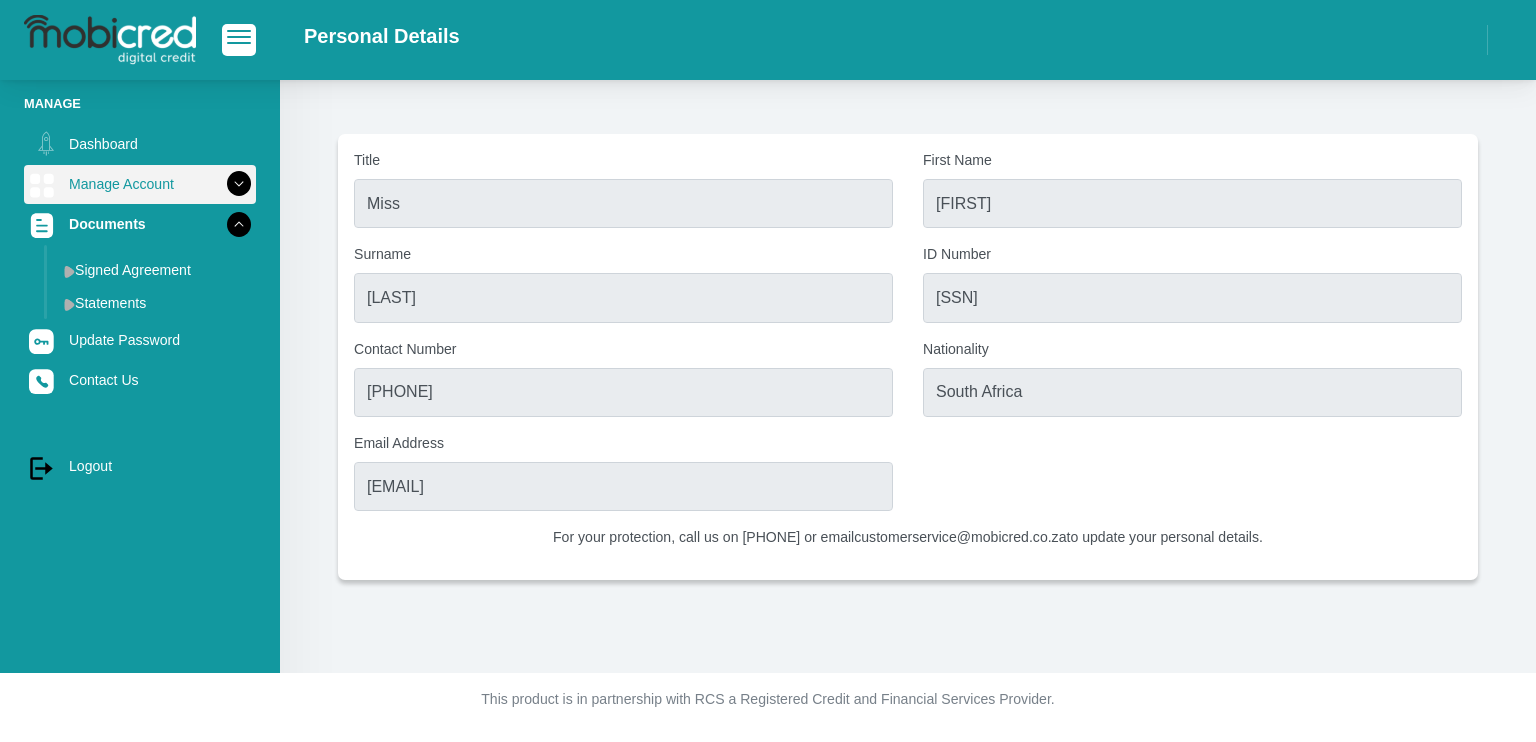click on "Manage Account" at bounding box center (140, 184) 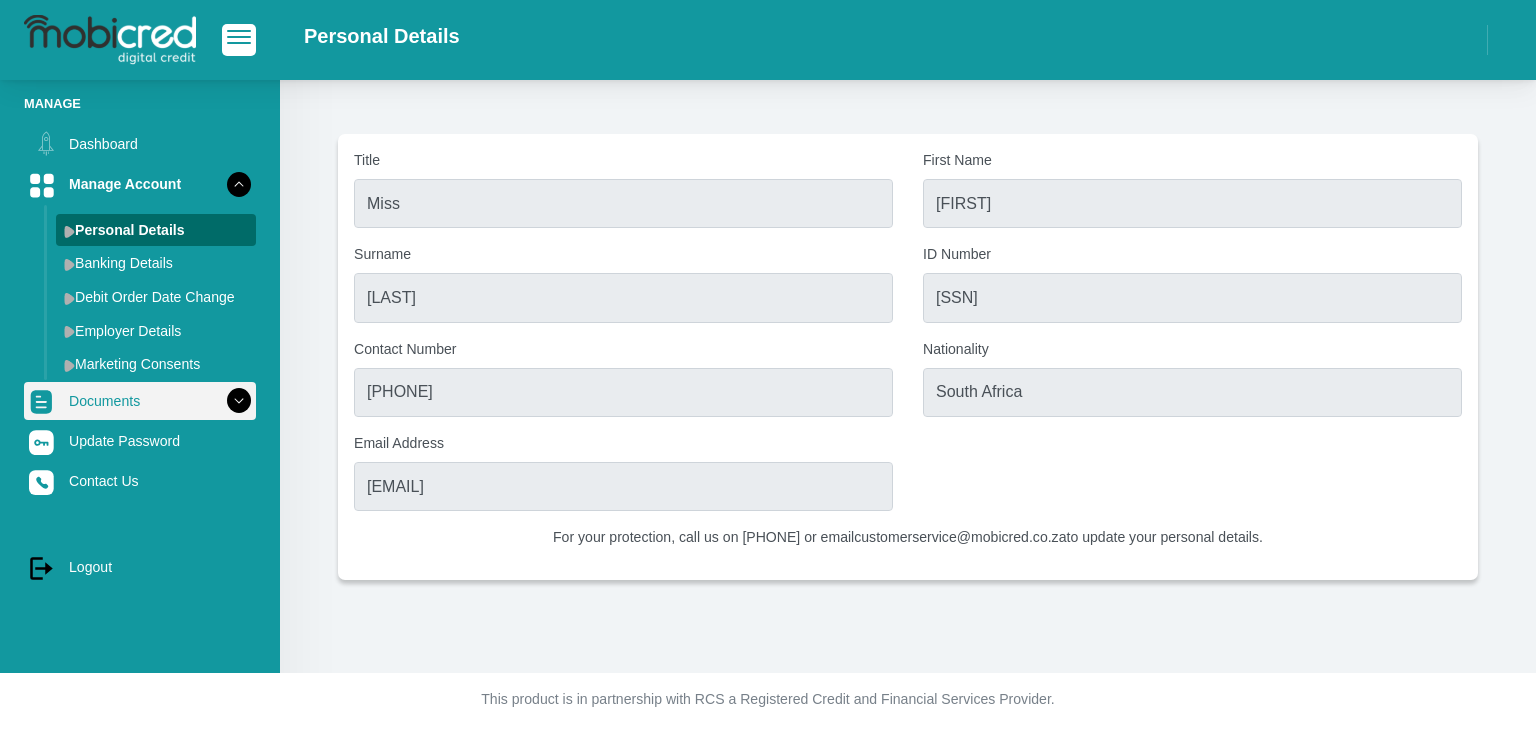 click on "Documents" at bounding box center (140, 401) 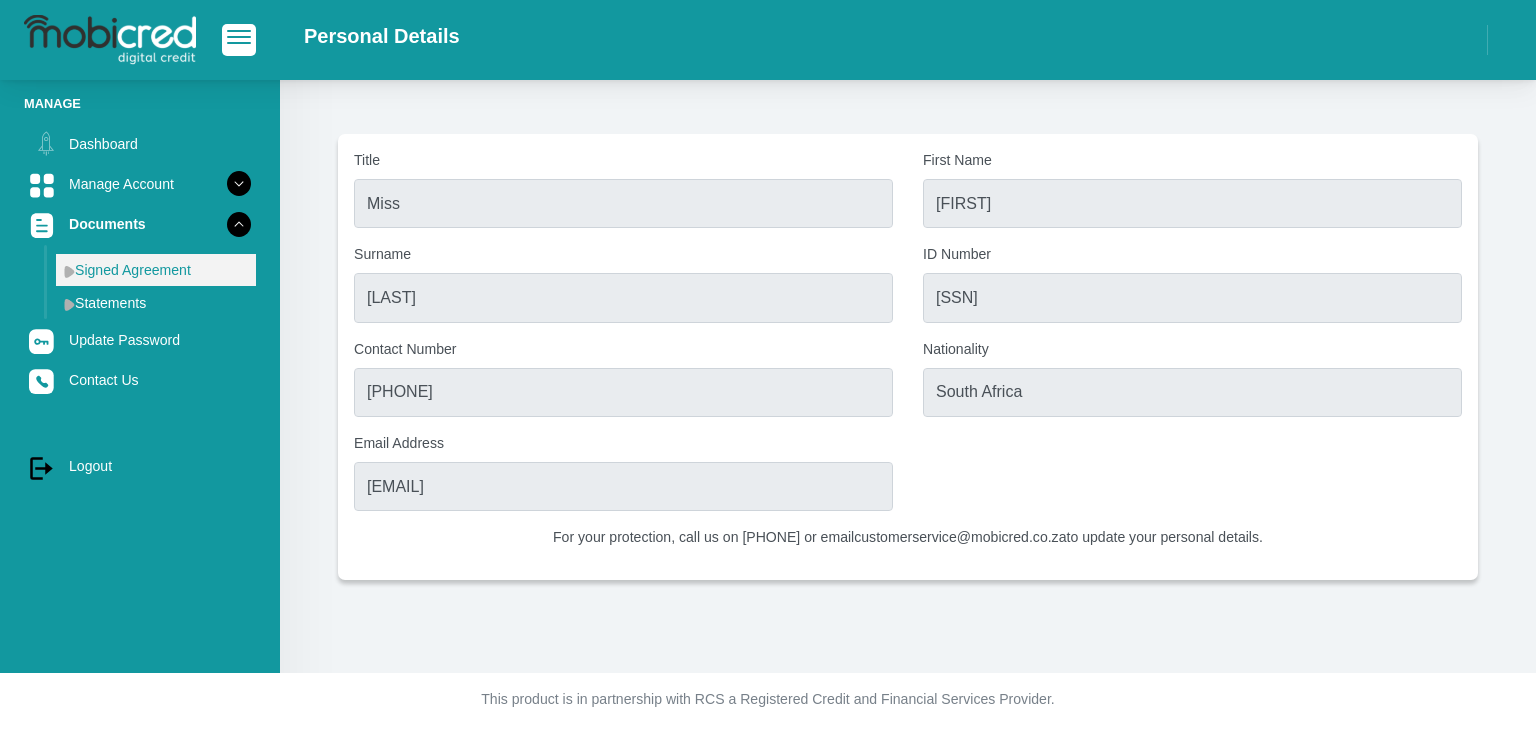 click on "Signed Agreement" at bounding box center [156, 270] 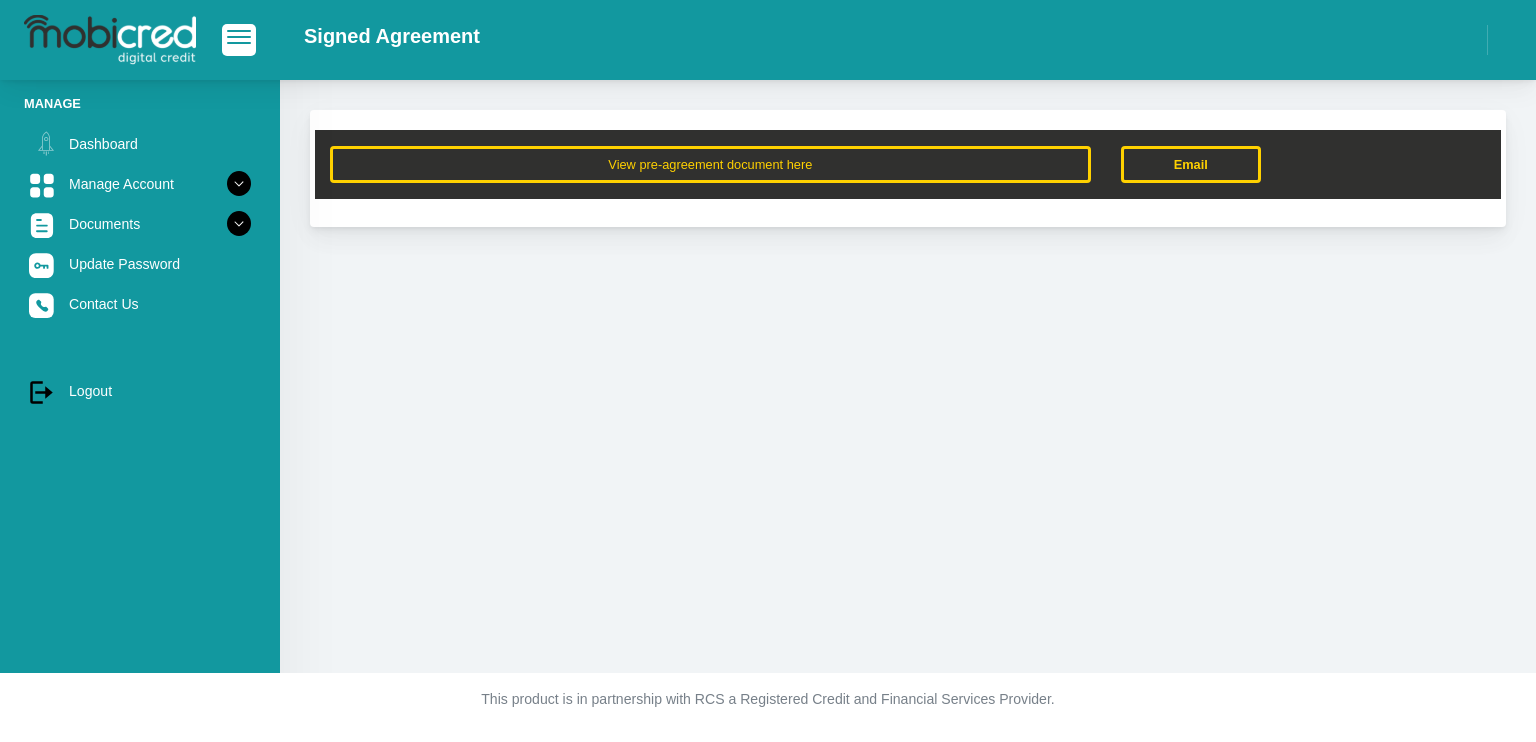 scroll, scrollTop: 0, scrollLeft: 0, axis: both 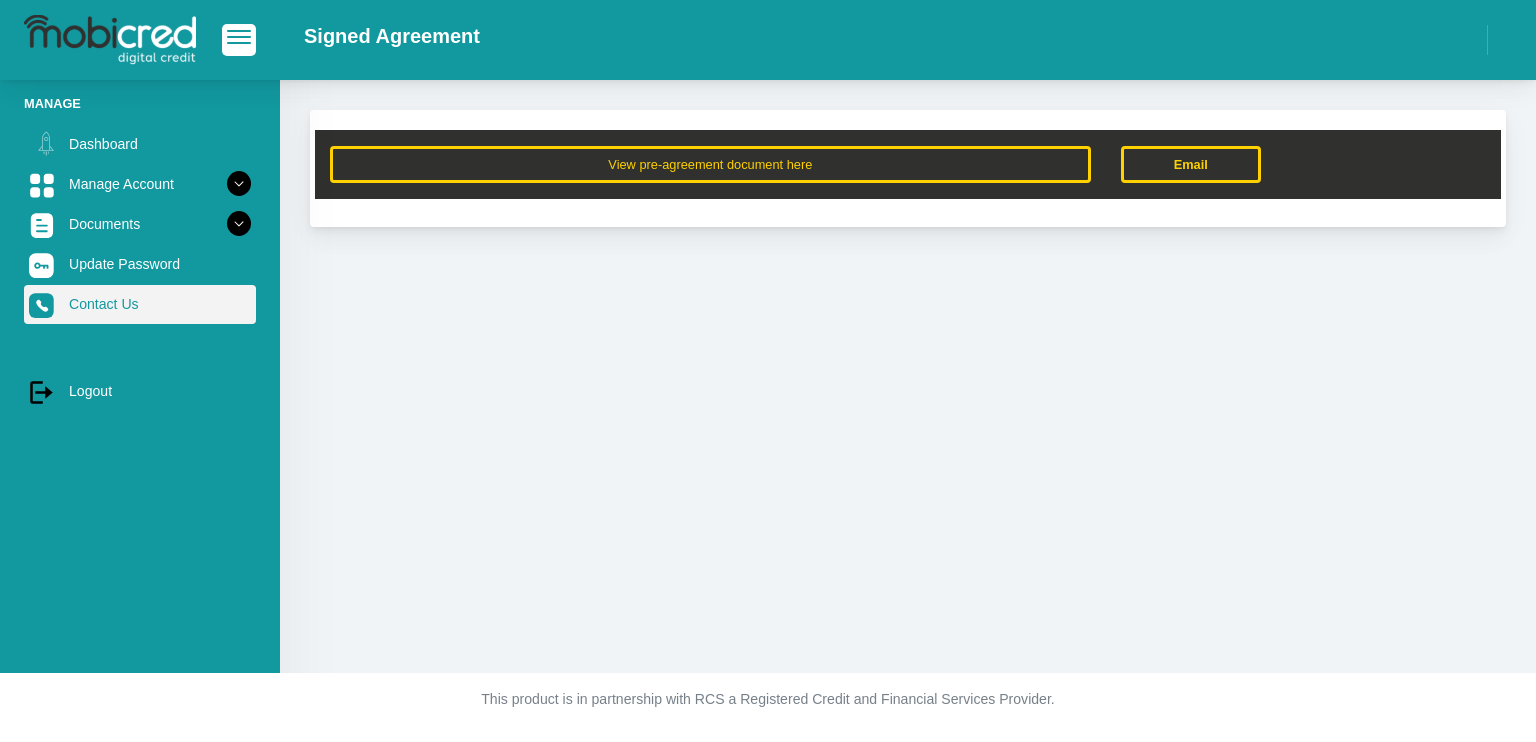 click on "Contact Us" at bounding box center (140, 304) 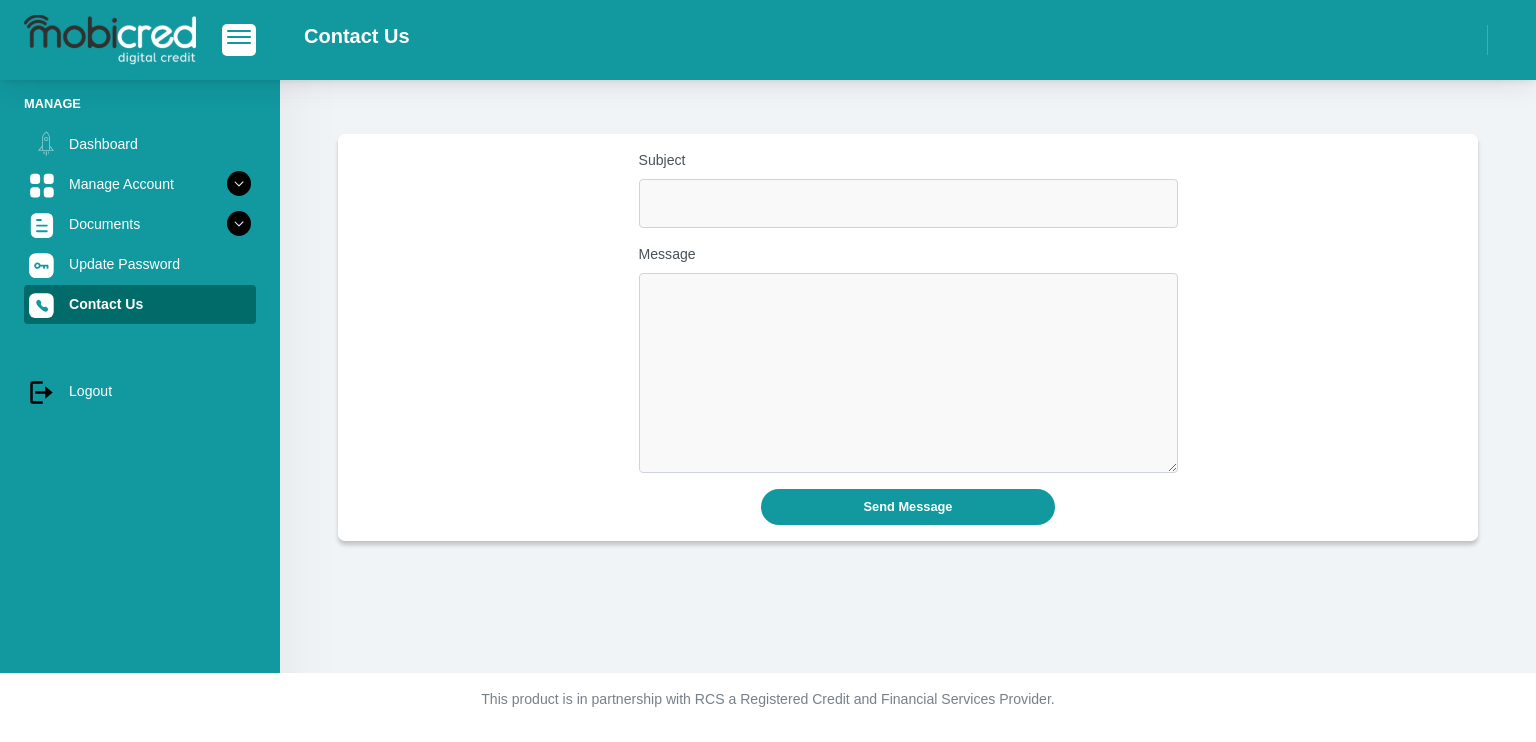 scroll, scrollTop: 0, scrollLeft: 0, axis: both 